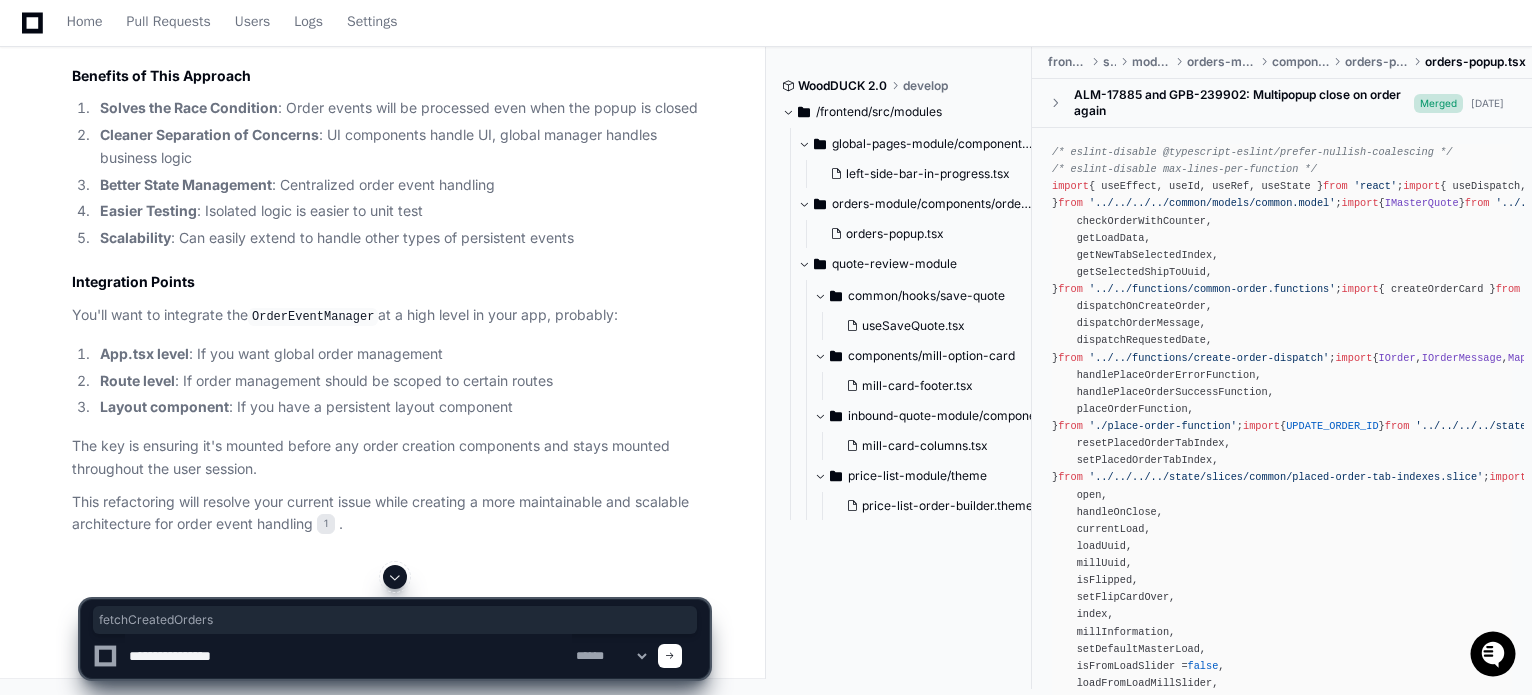 scroll, scrollTop: 8273, scrollLeft: 0, axis: vertical 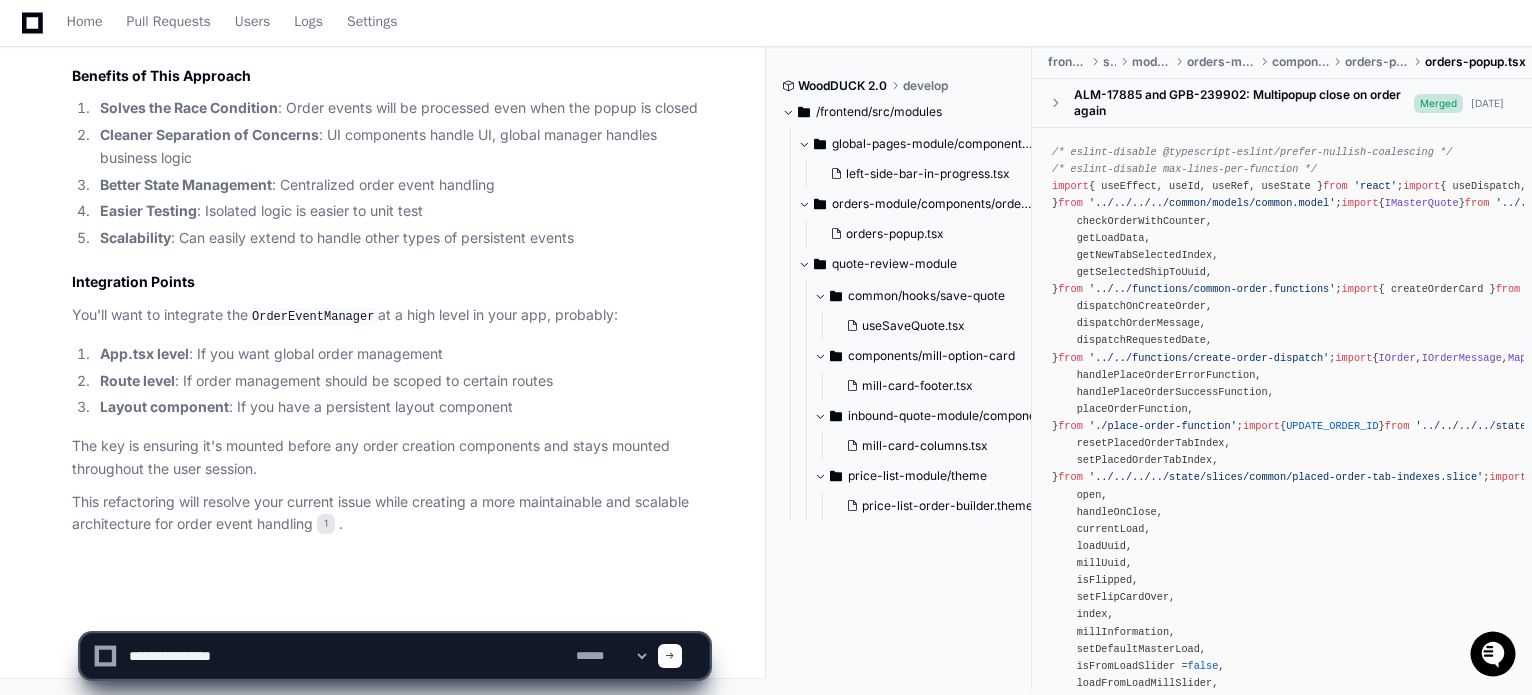 click 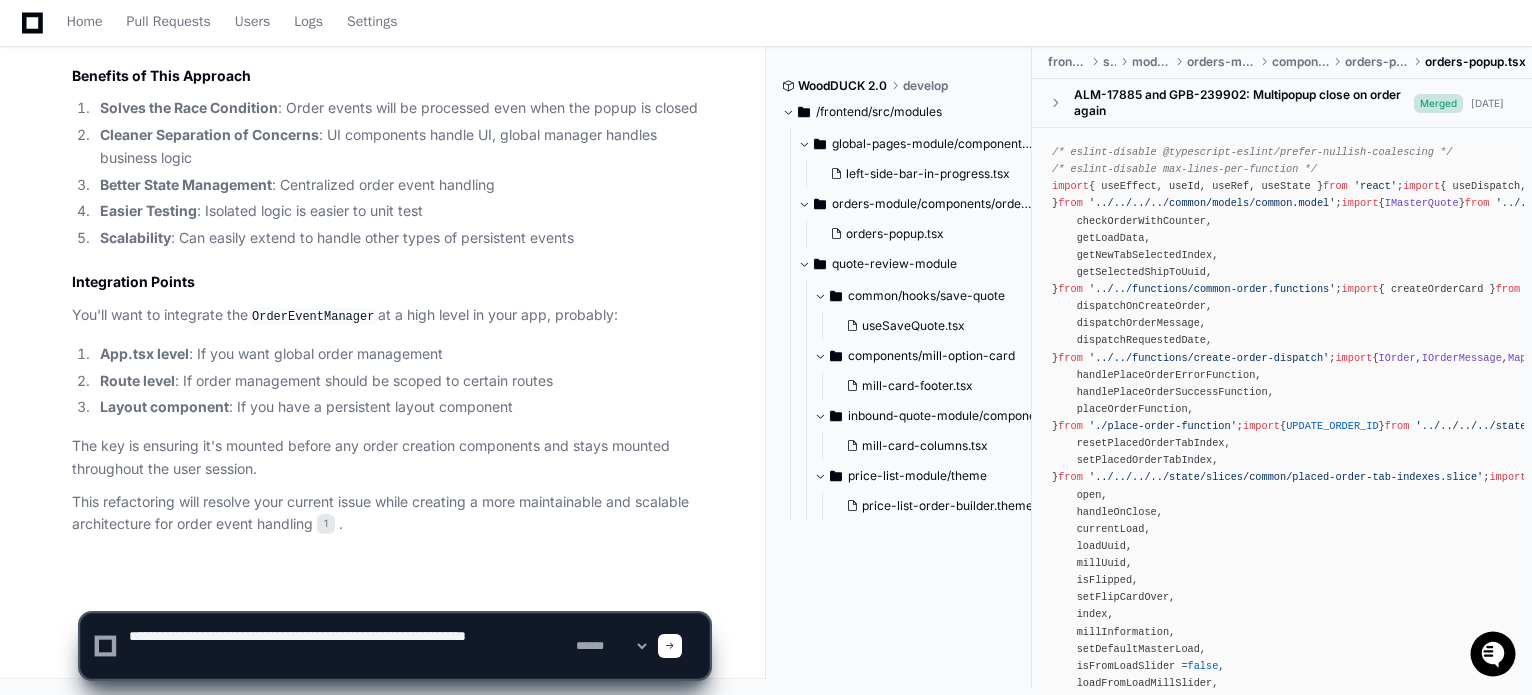 type on "**********" 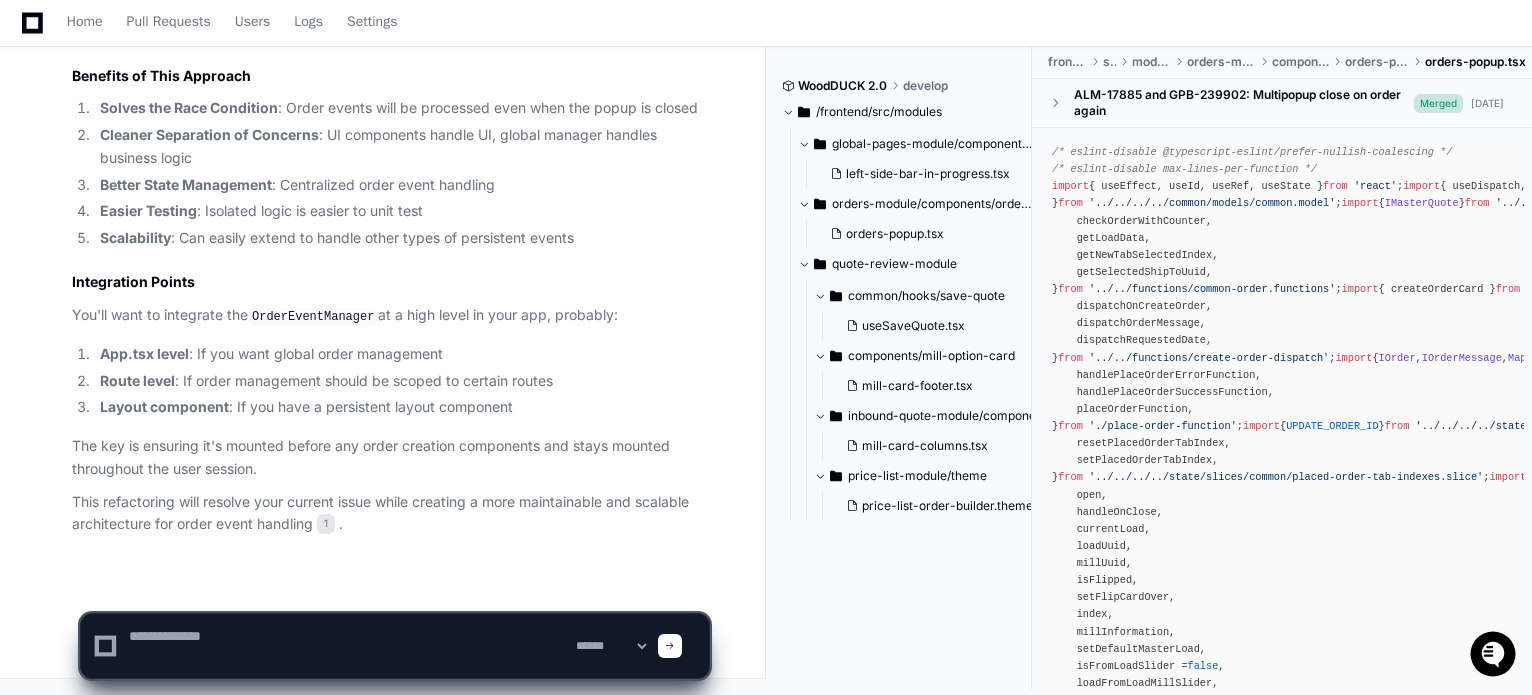scroll, scrollTop: 0, scrollLeft: 0, axis: both 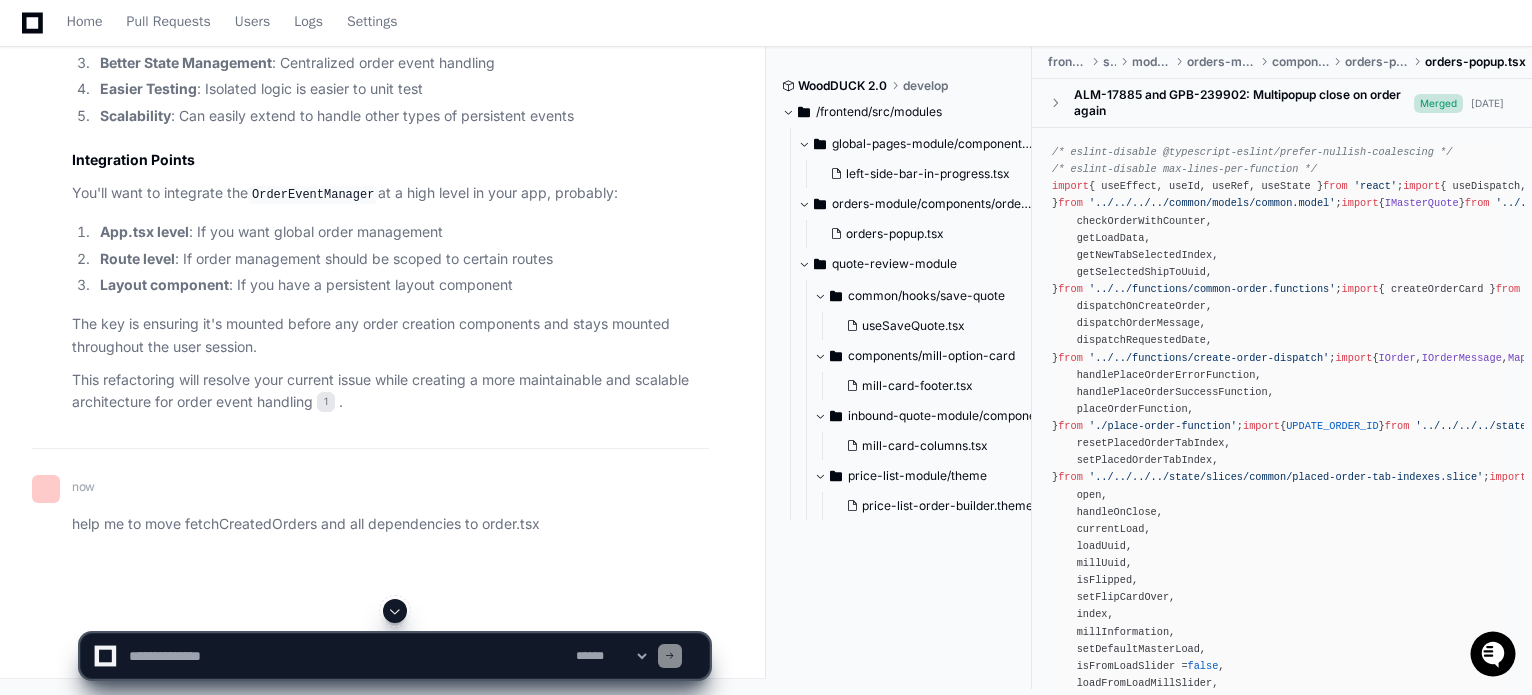 type 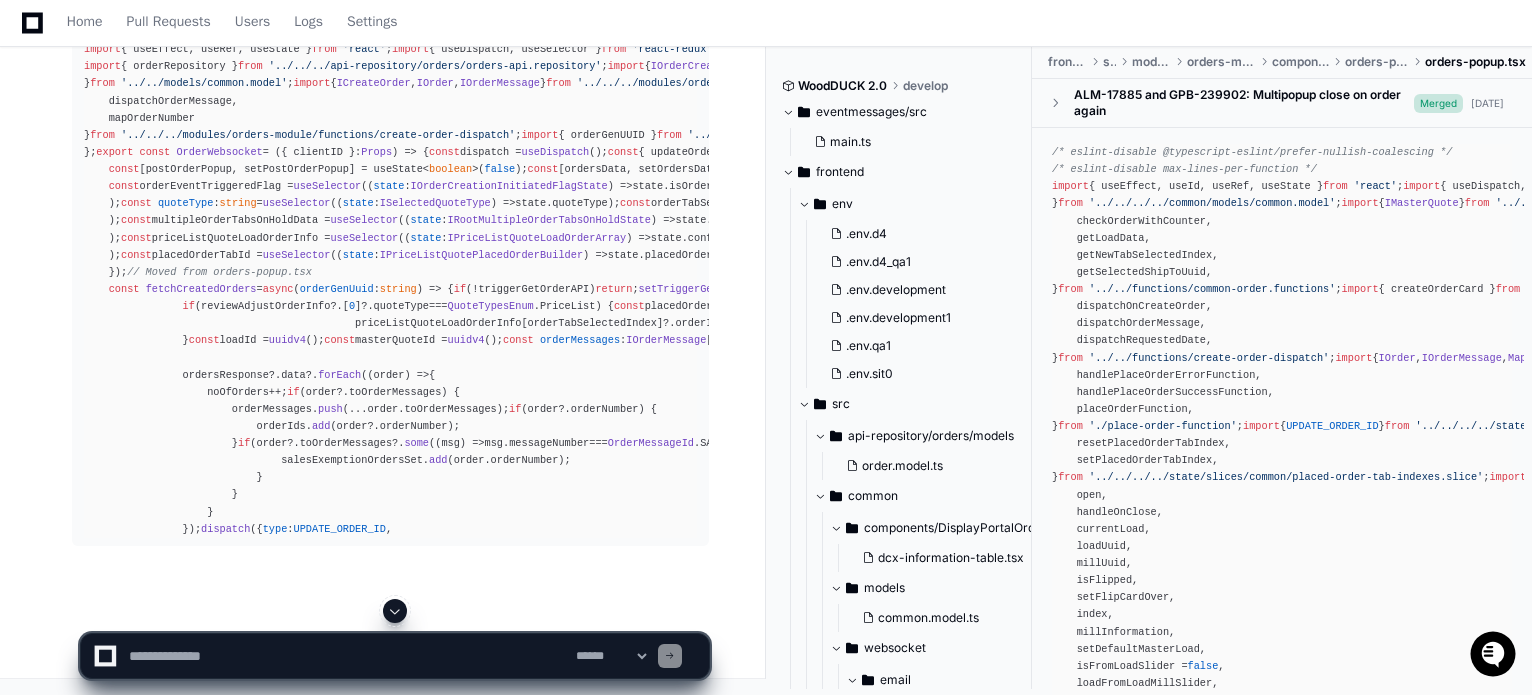 scroll, scrollTop: 10932, scrollLeft: 0, axis: vertical 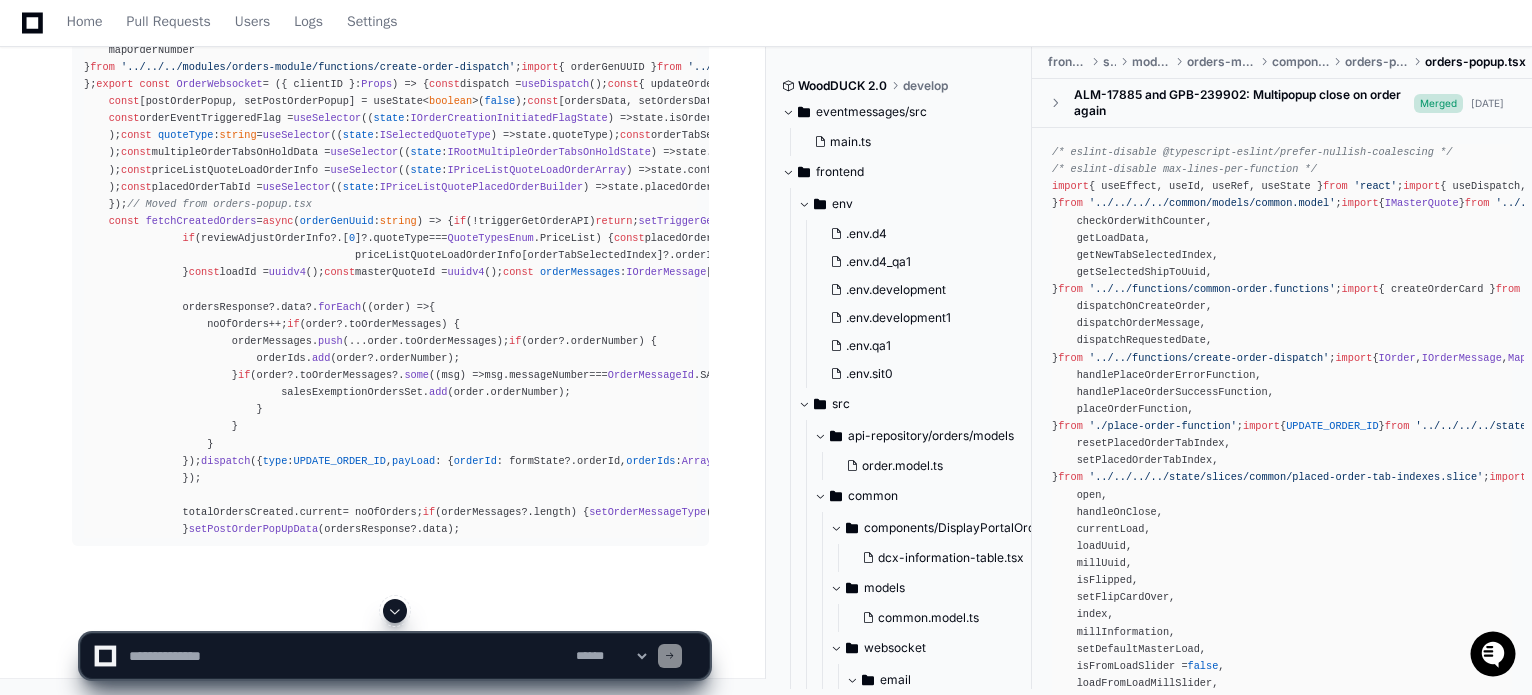 click 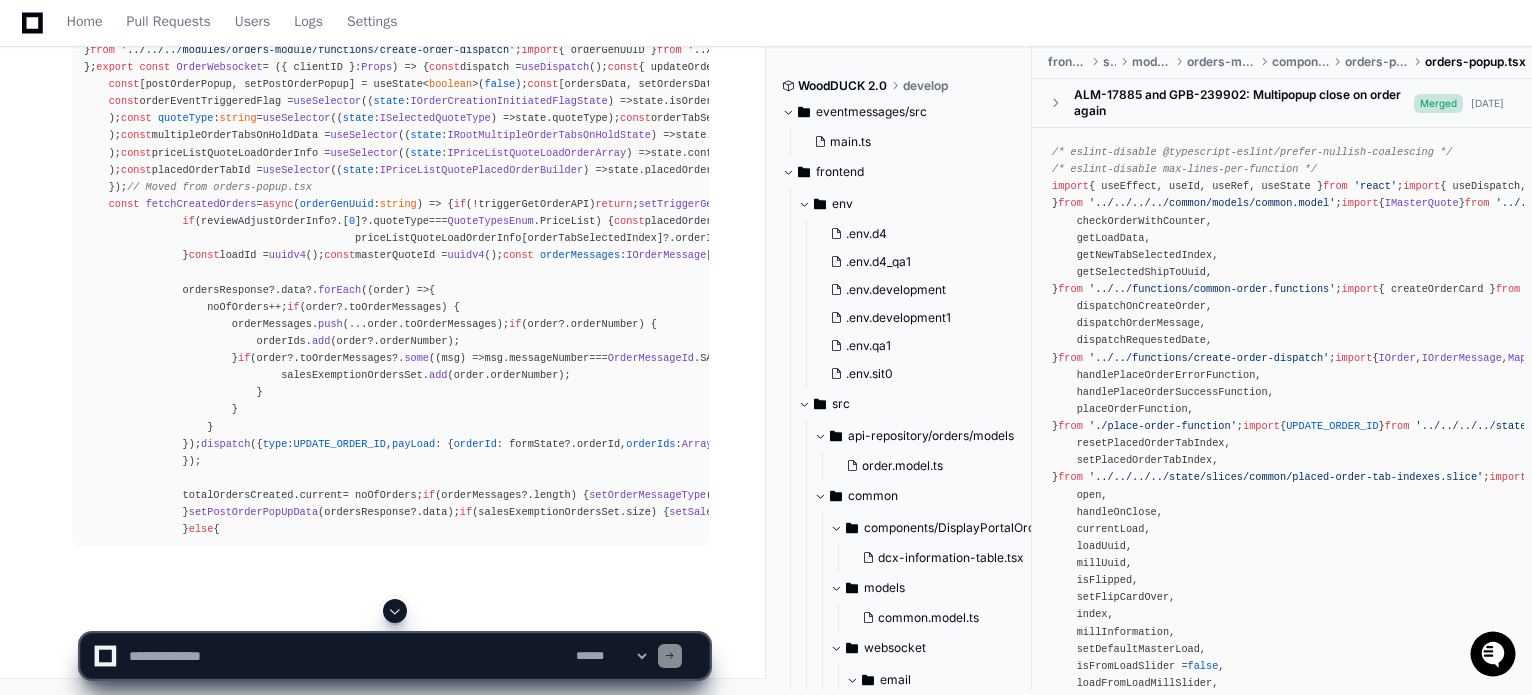 click 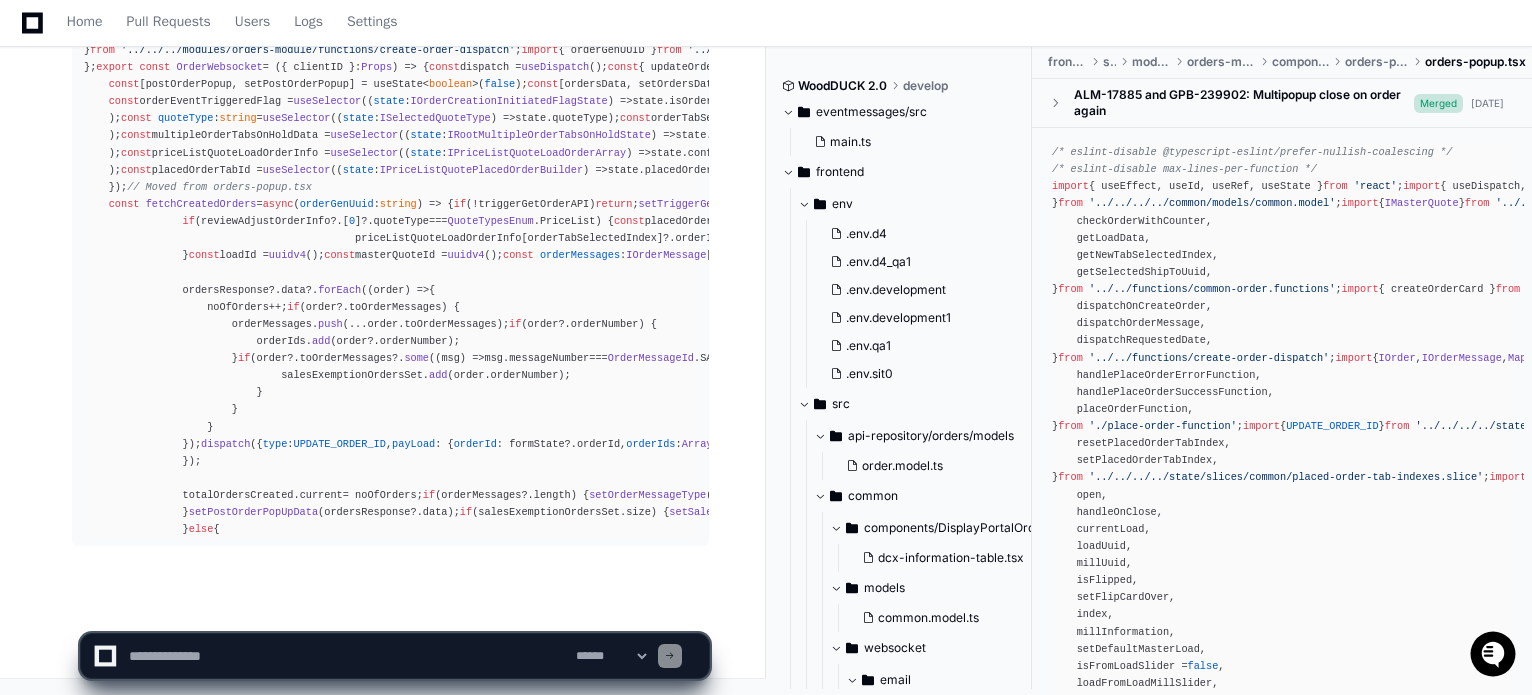 scroll, scrollTop: 12978, scrollLeft: 0, axis: vertical 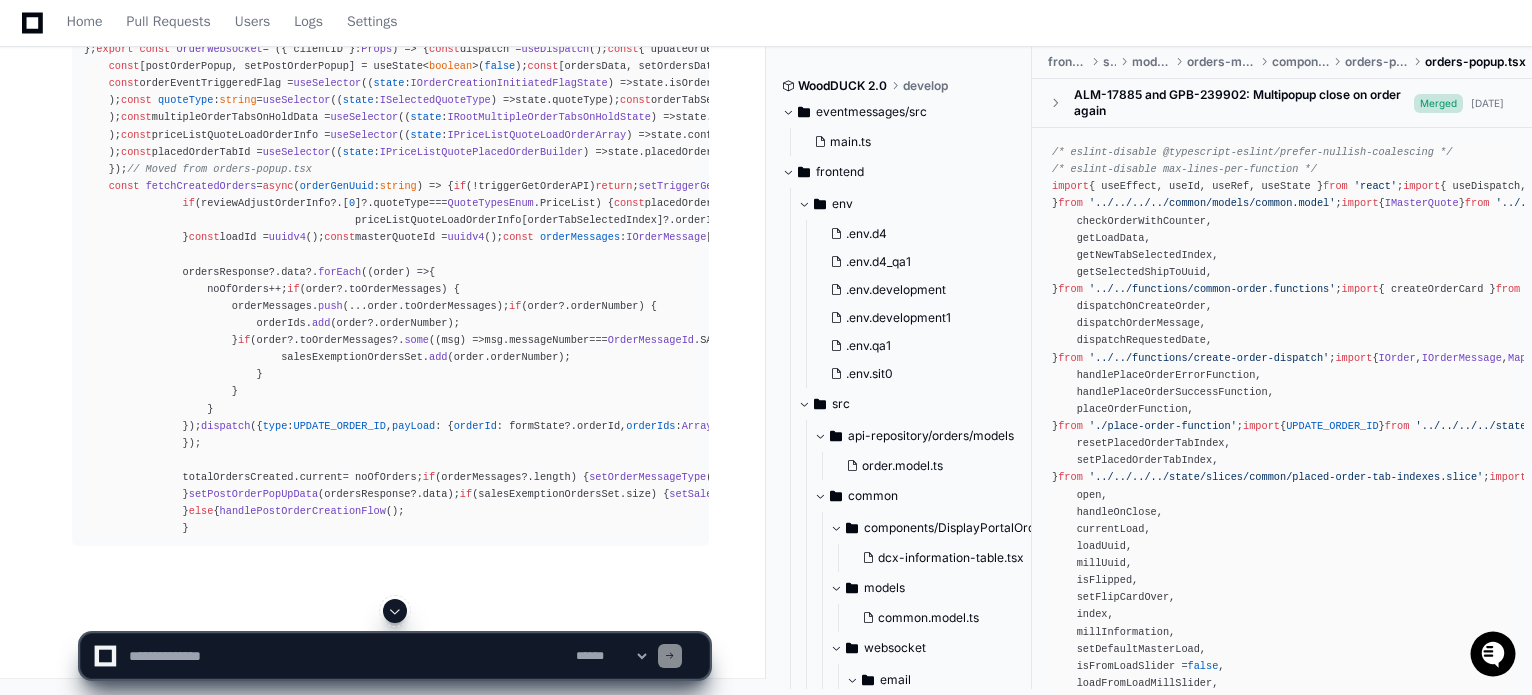 click 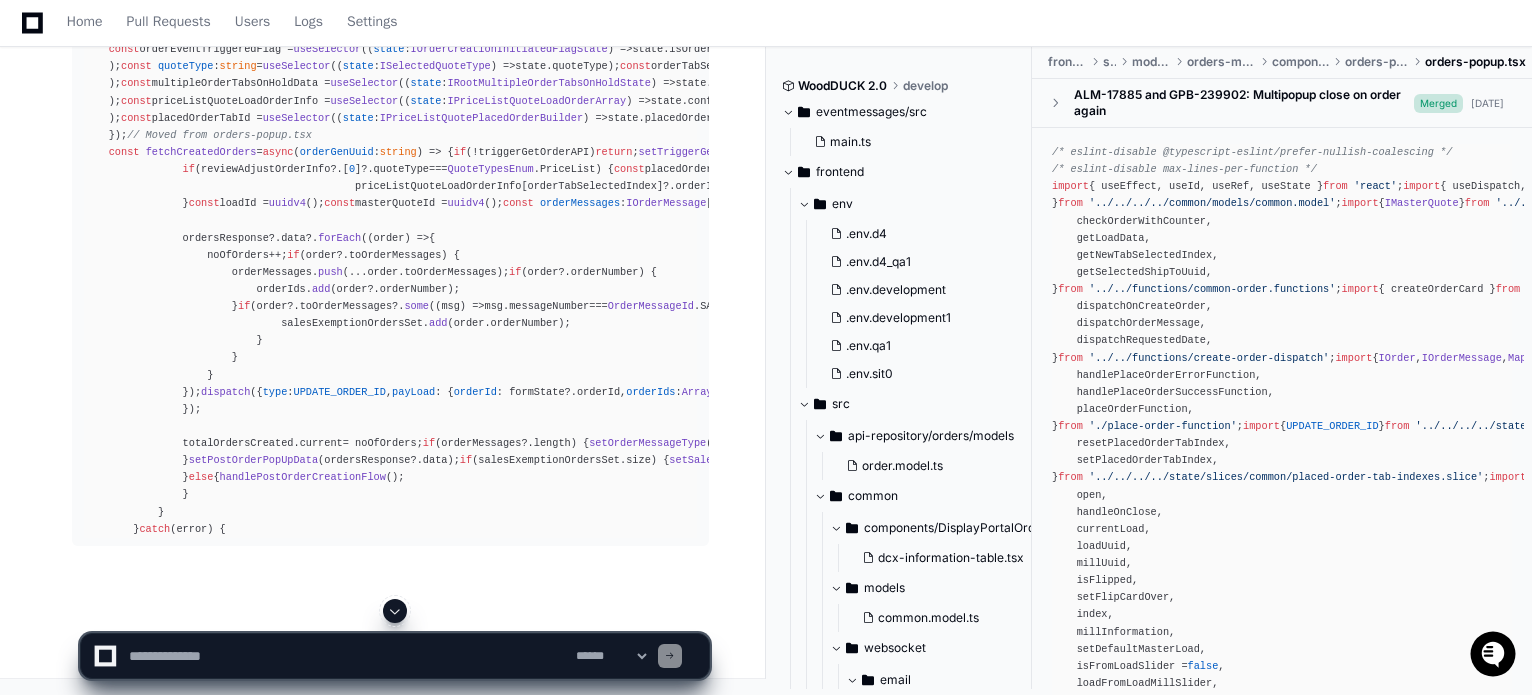 click 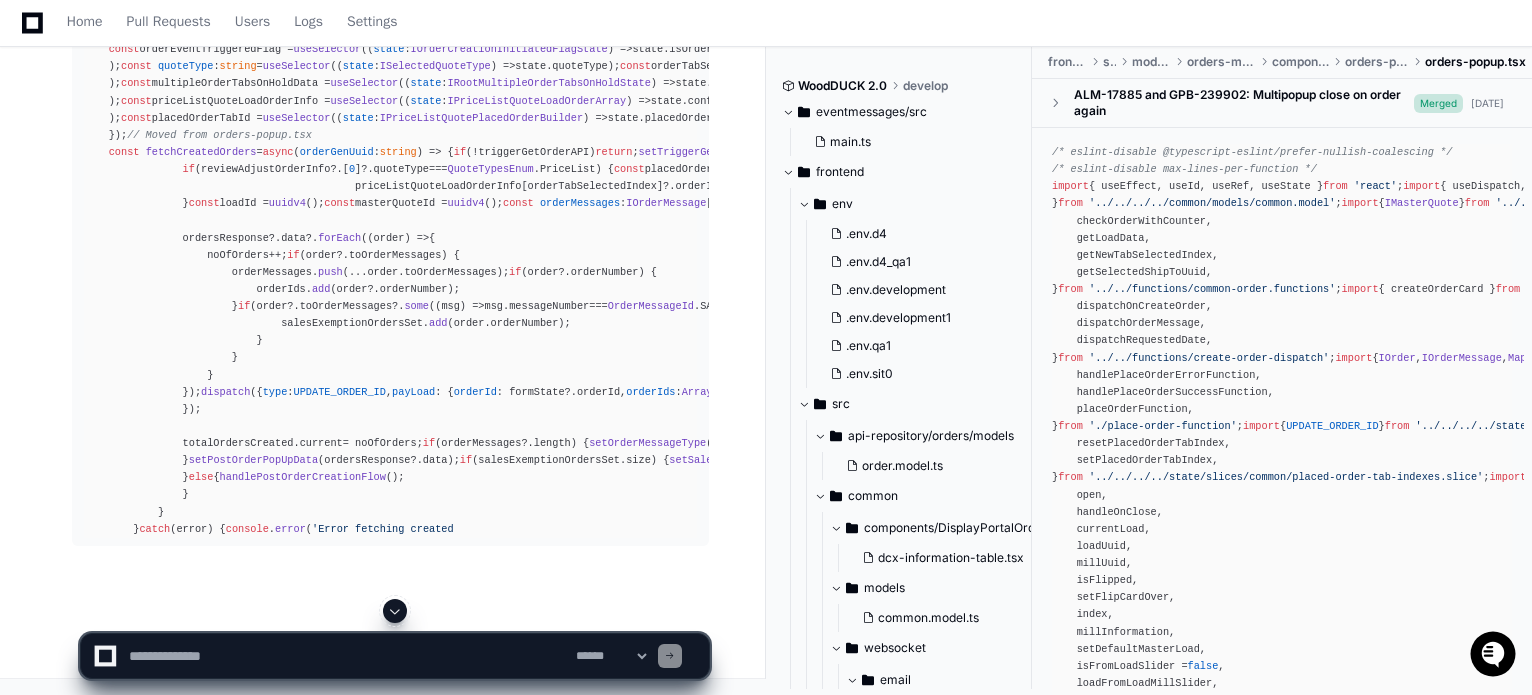 scroll, scrollTop: 13064, scrollLeft: 0, axis: vertical 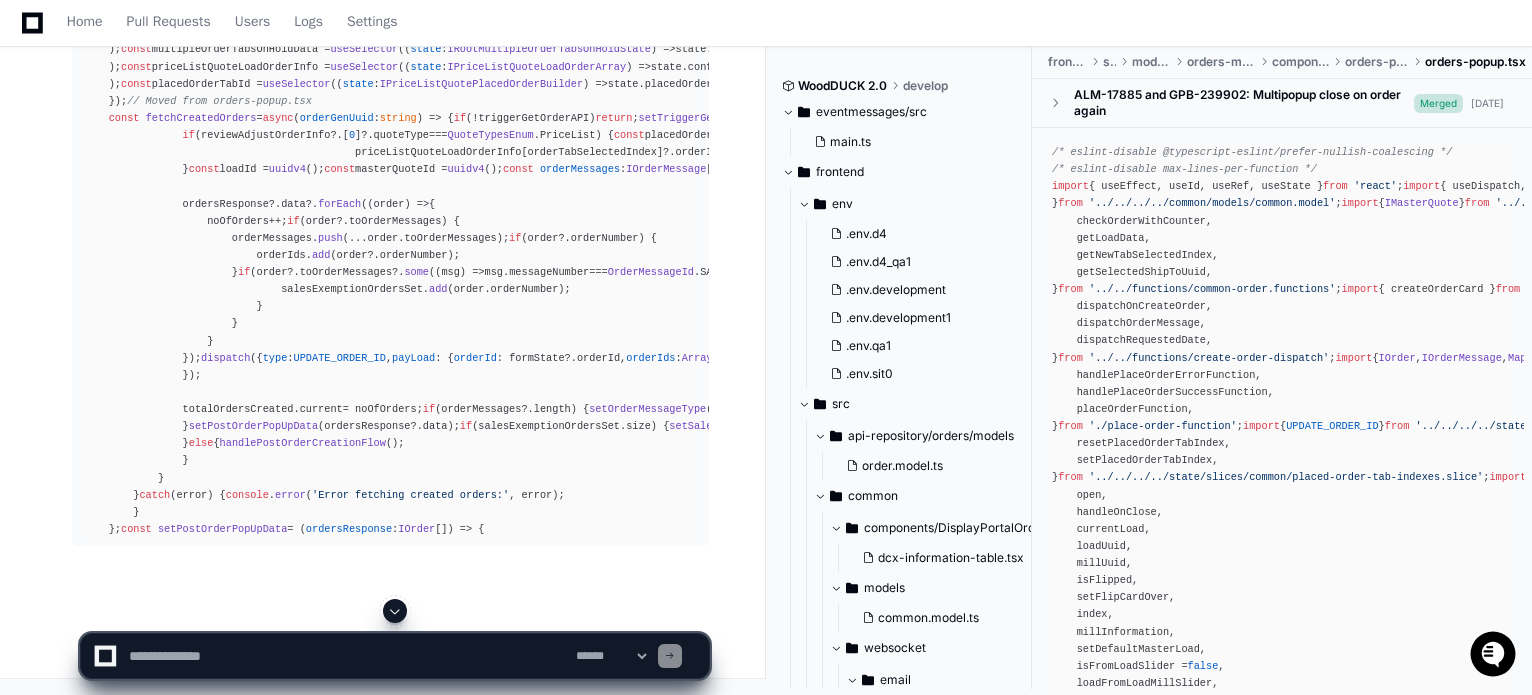 click 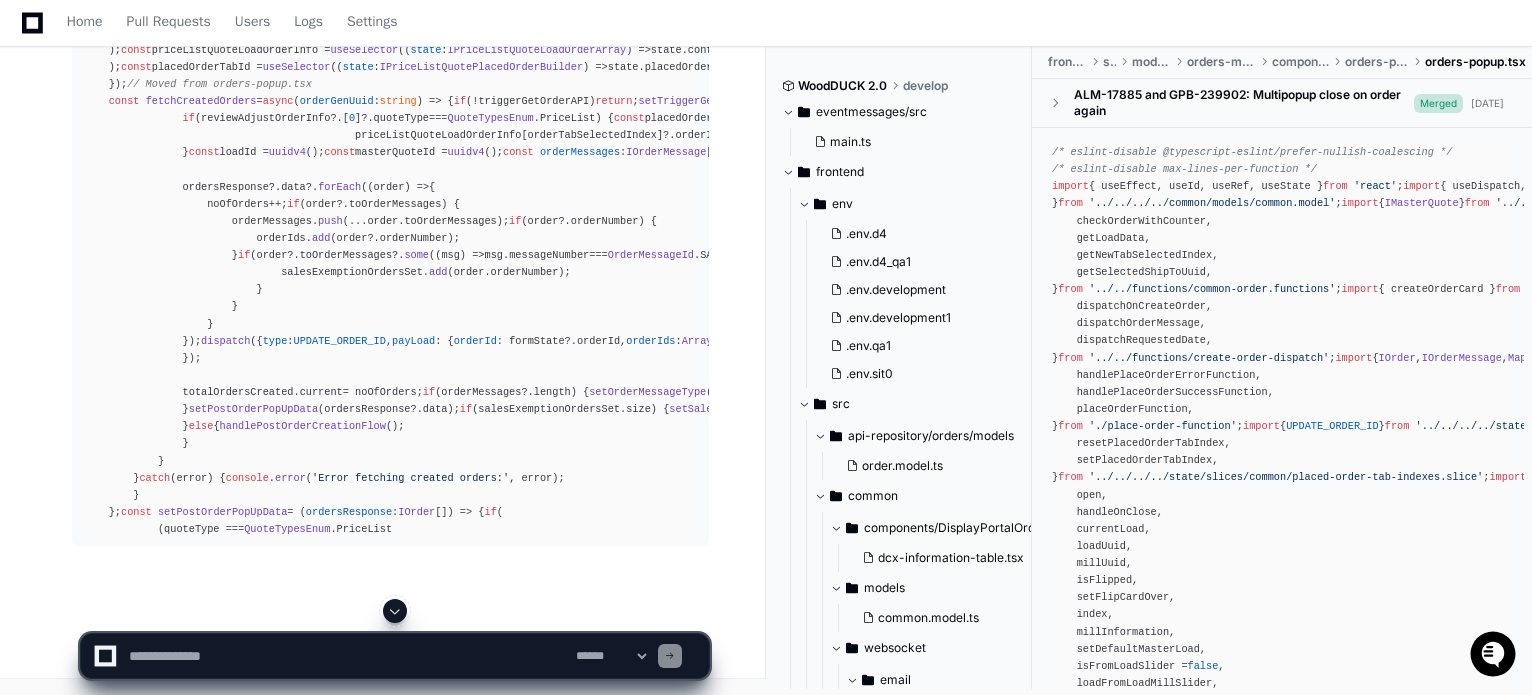 click 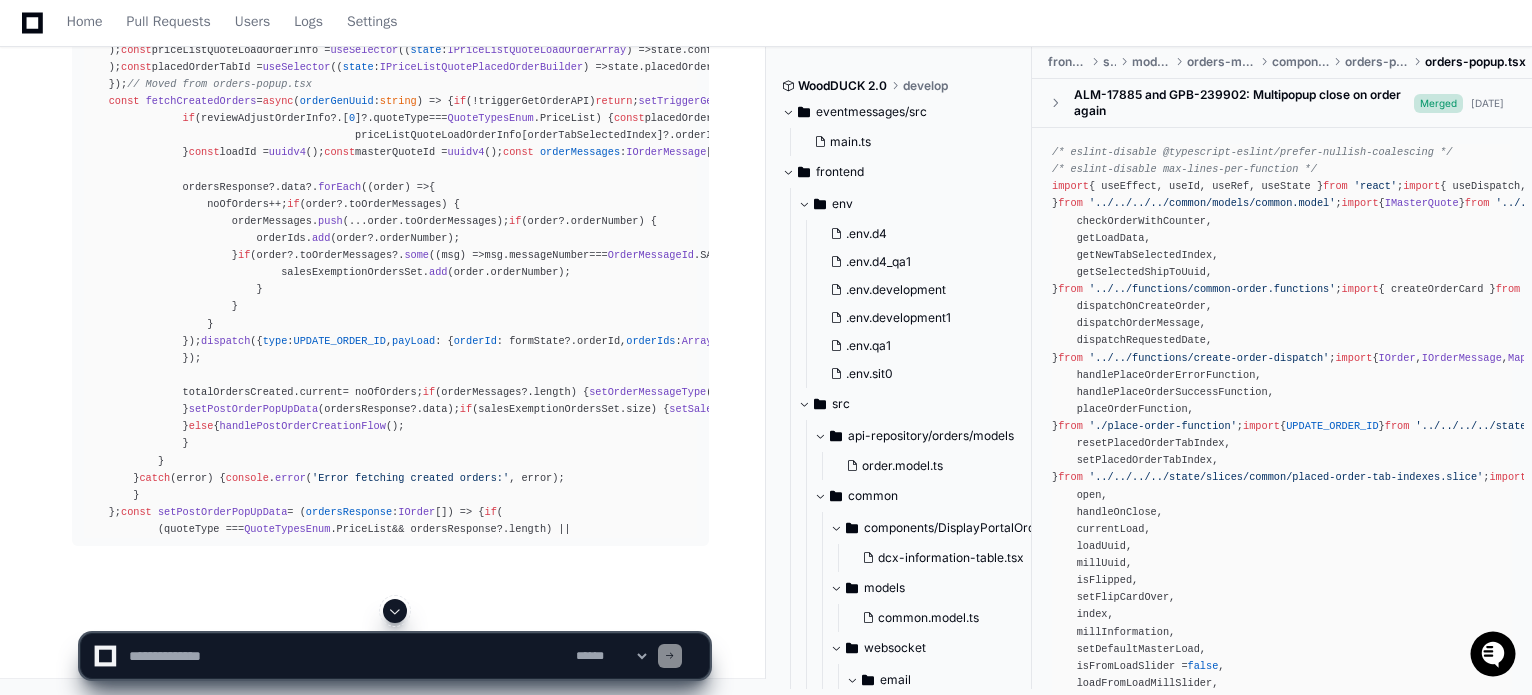 scroll, scrollTop: 13166, scrollLeft: 0, axis: vertical 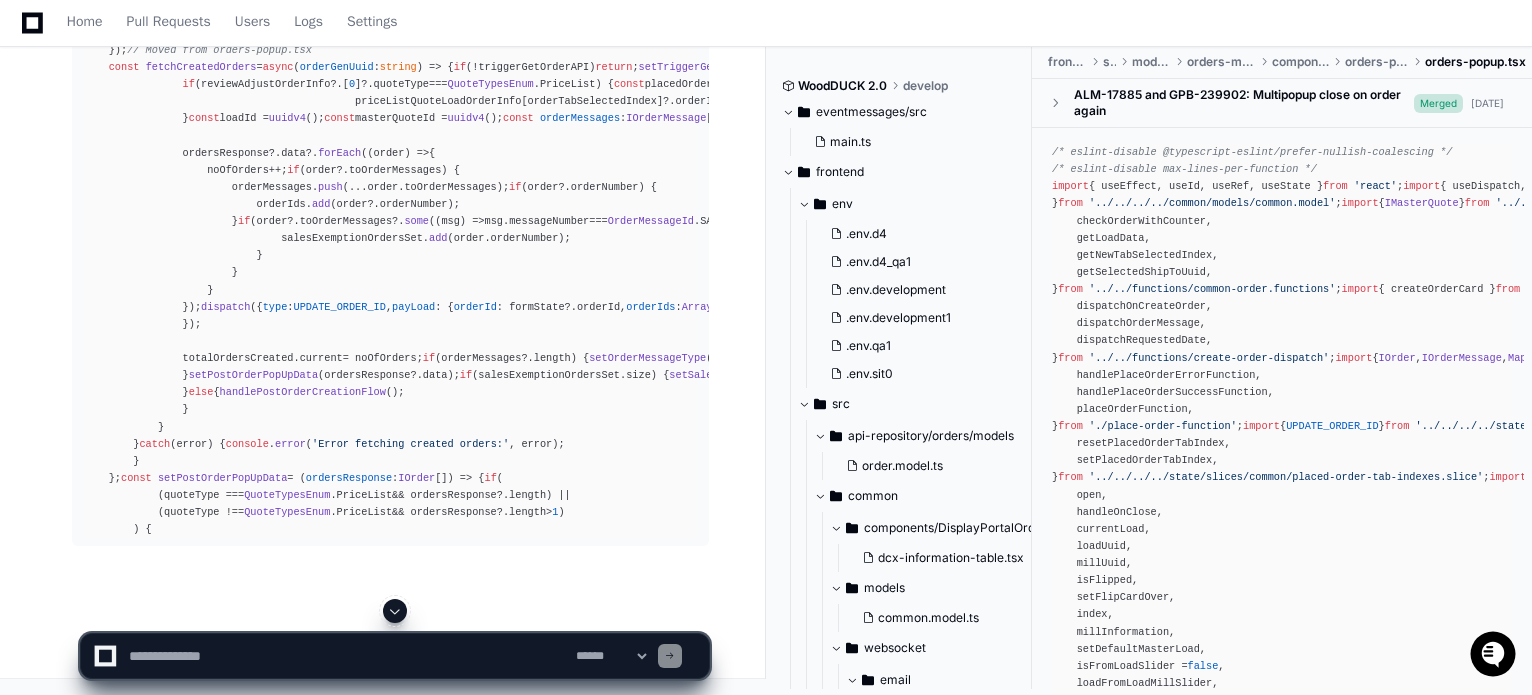 click 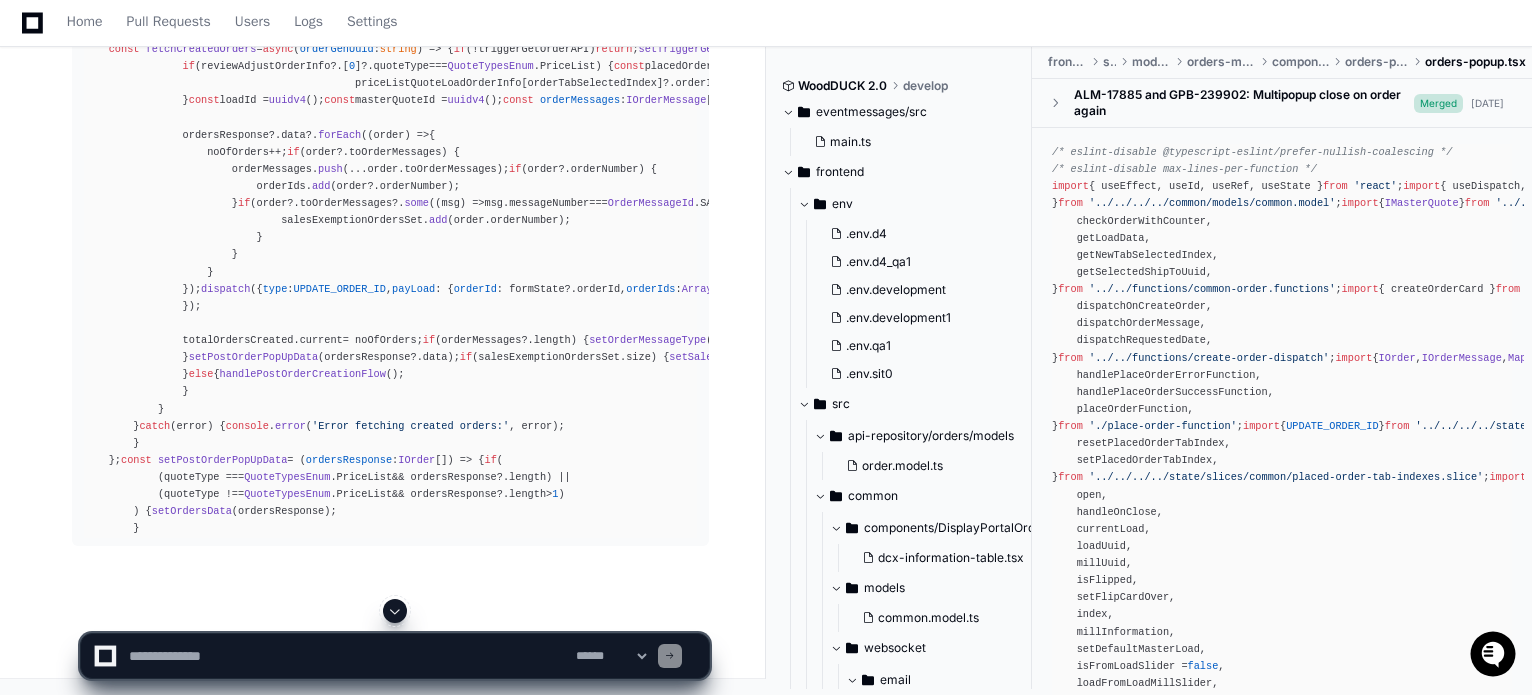 click 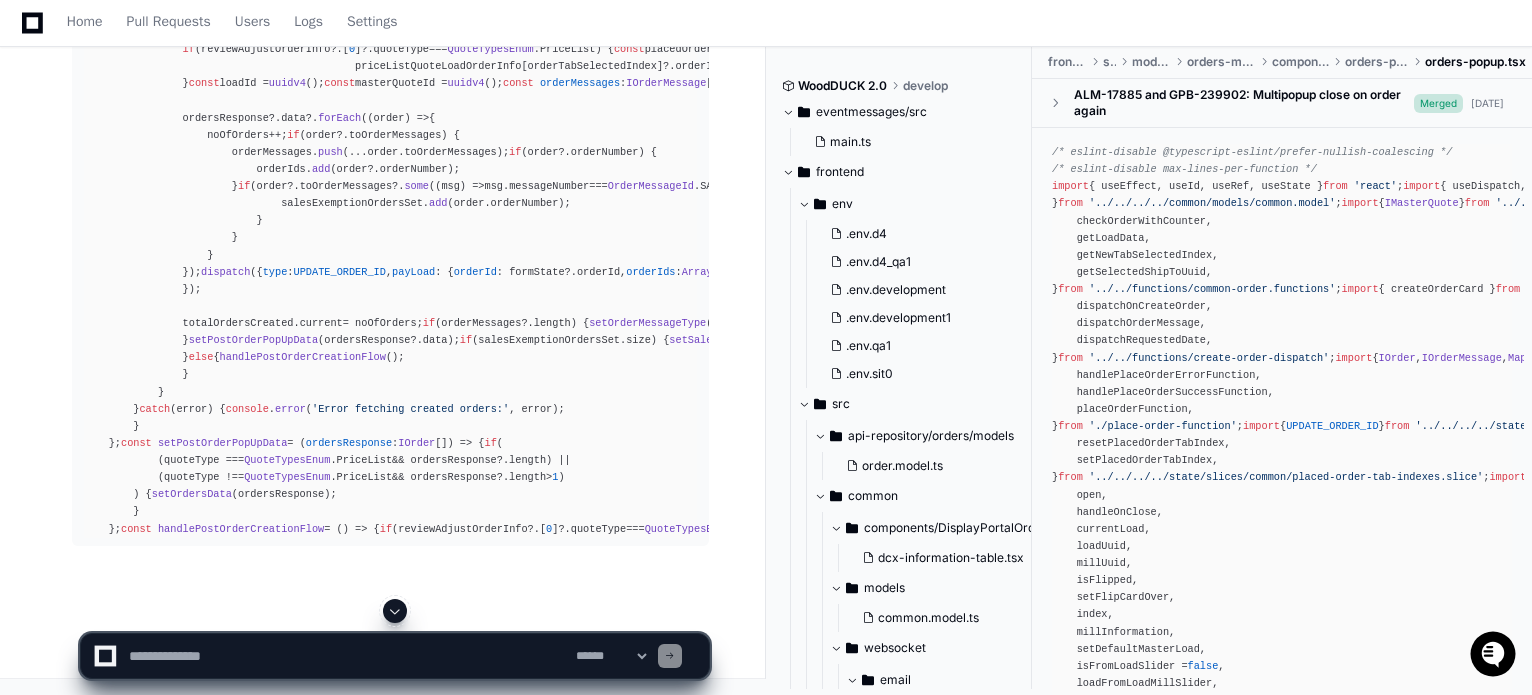 click 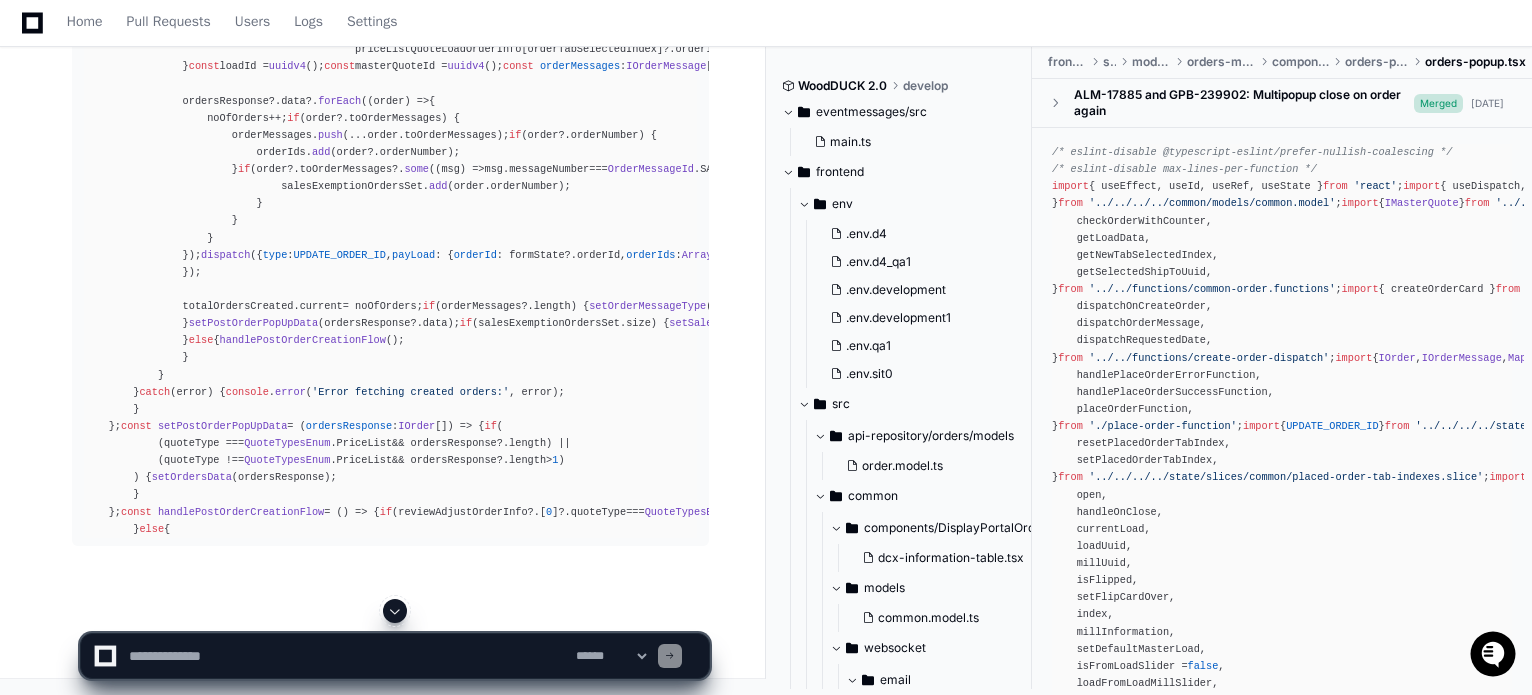 click 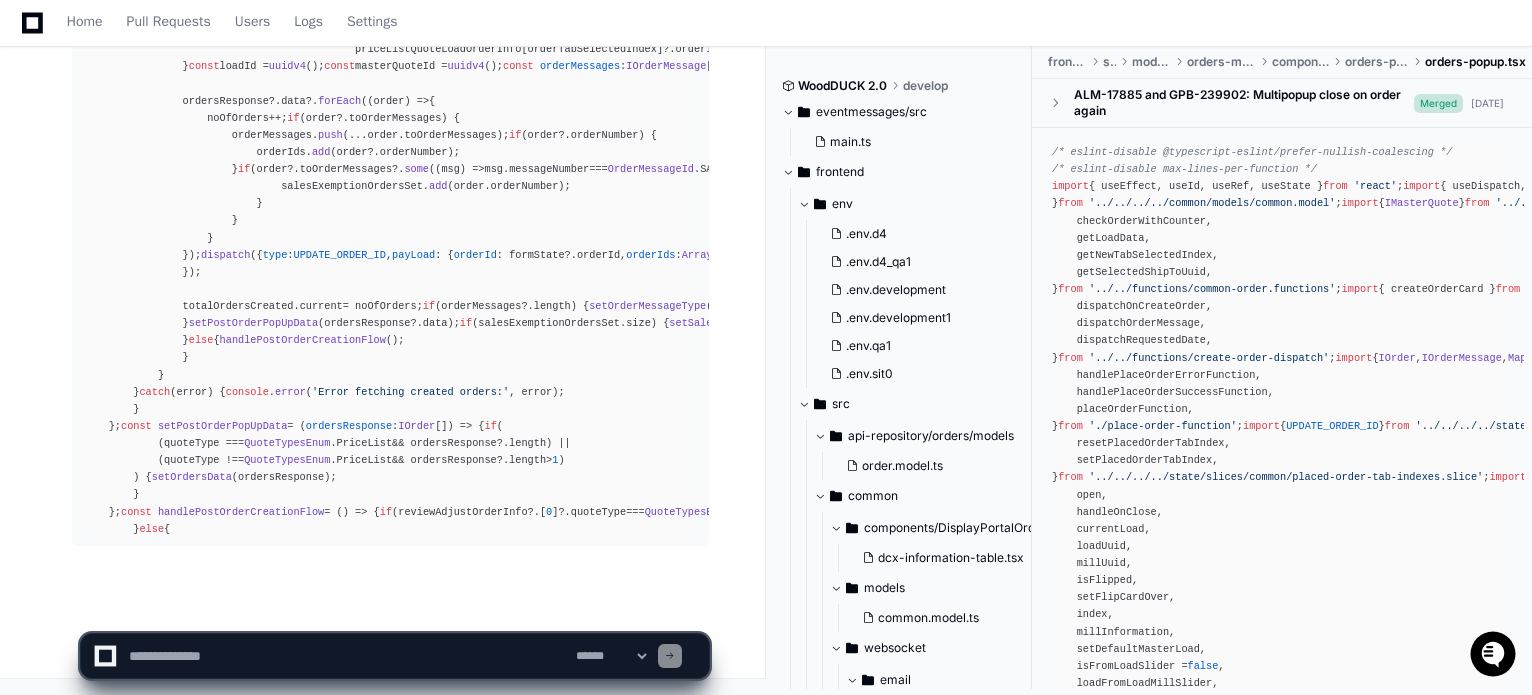 click on "**********" 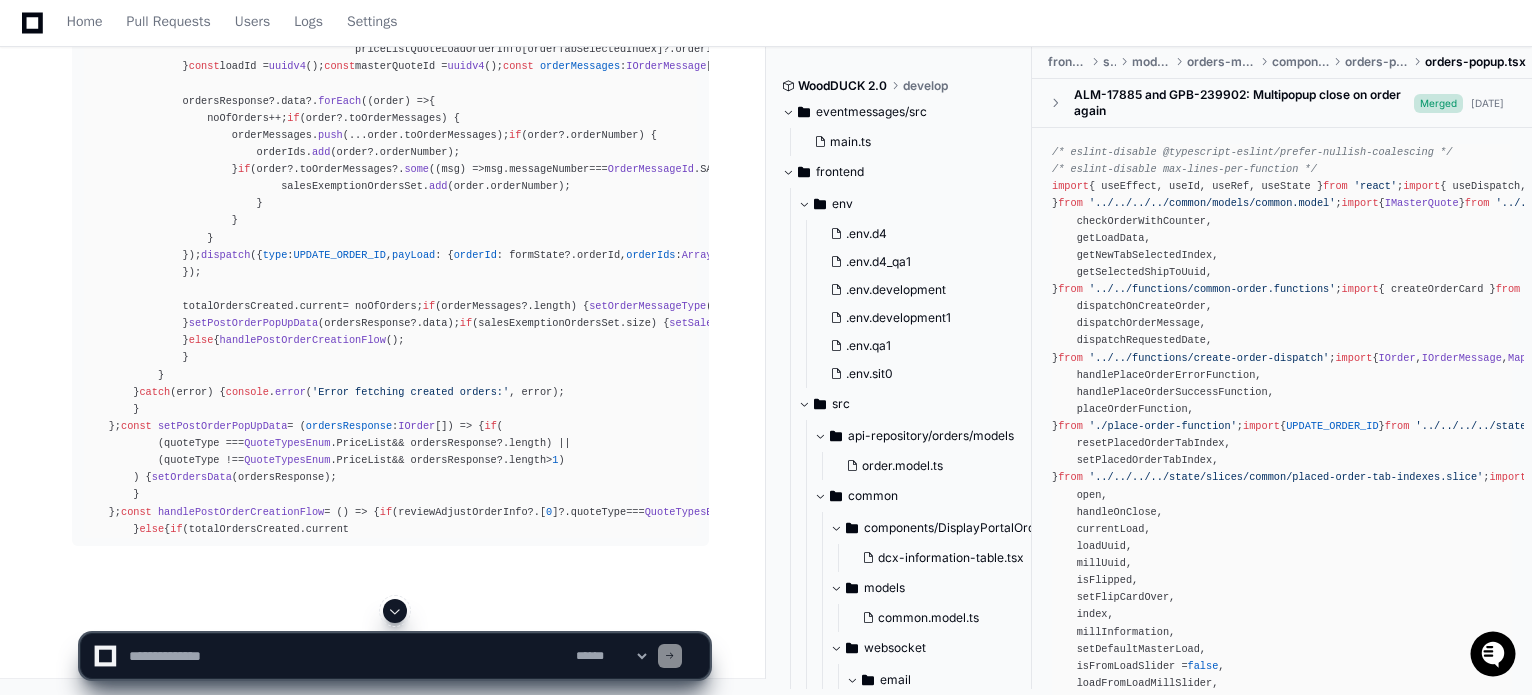 click 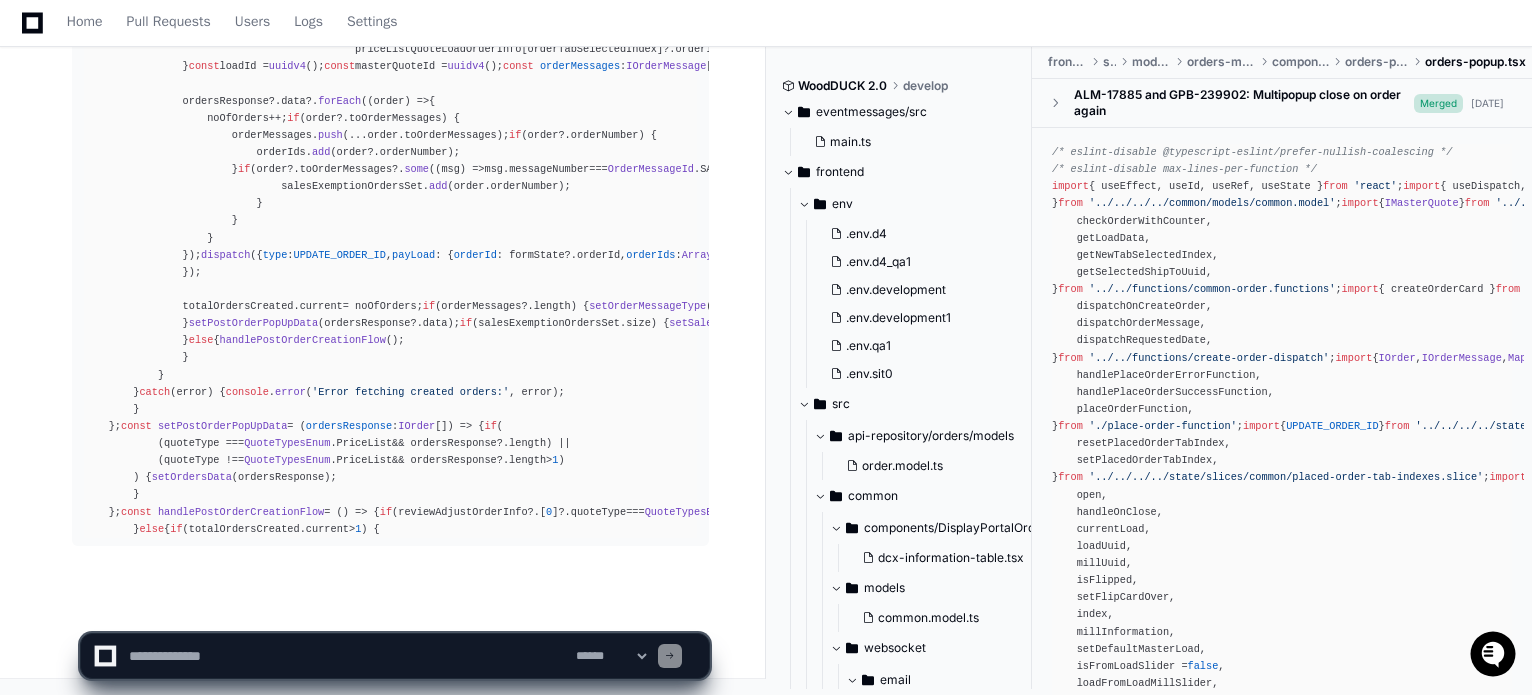 scroll, scrollTop: 13355, scrollLeft: 0, axis: vertical 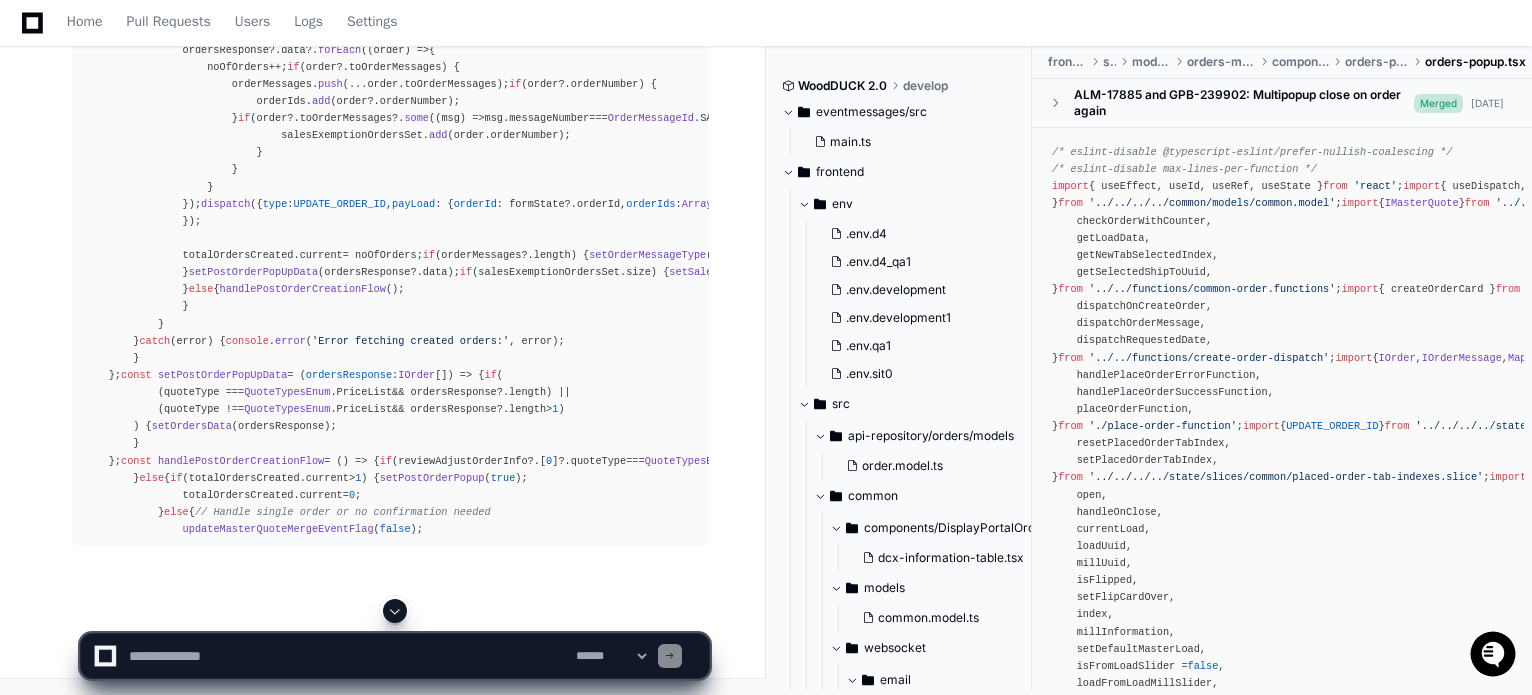 click 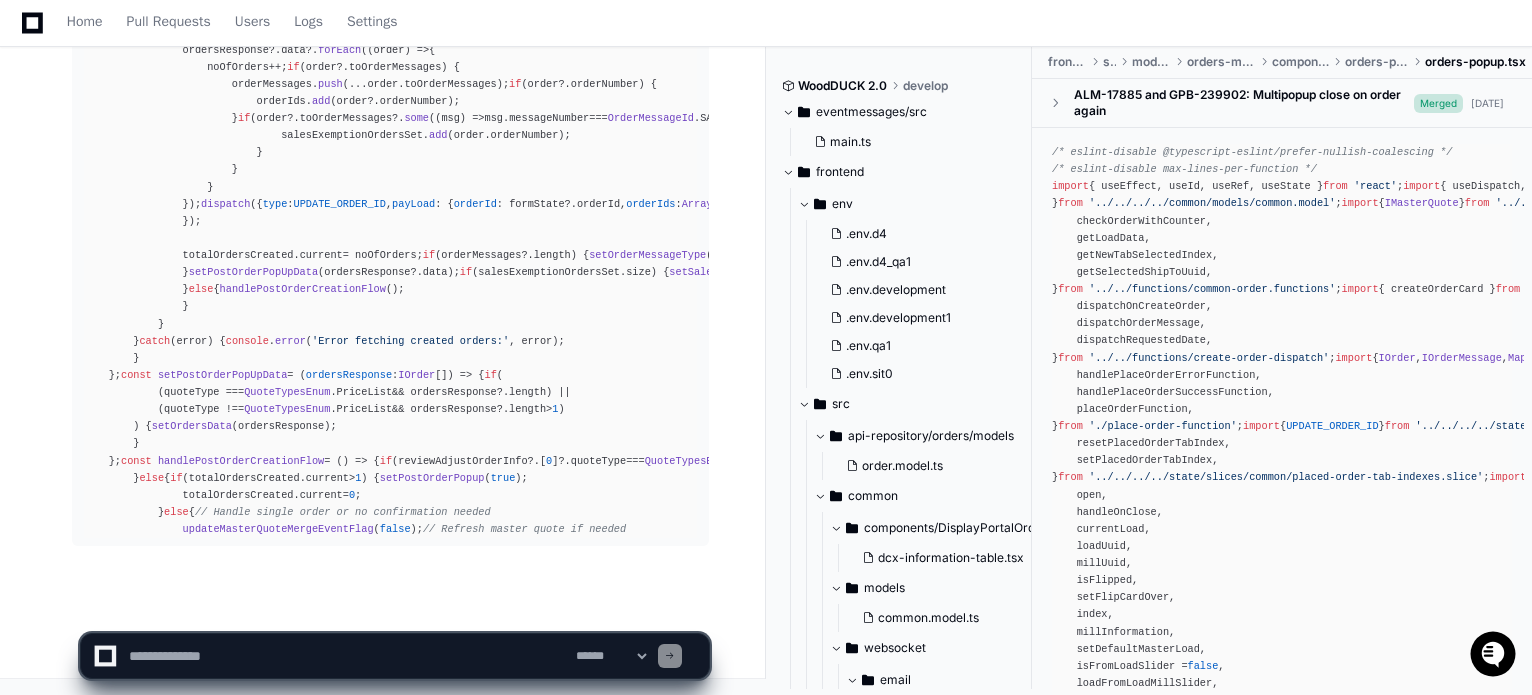 scroll, scrollTop: 13457, scrollLeft: 0, axis: vertical 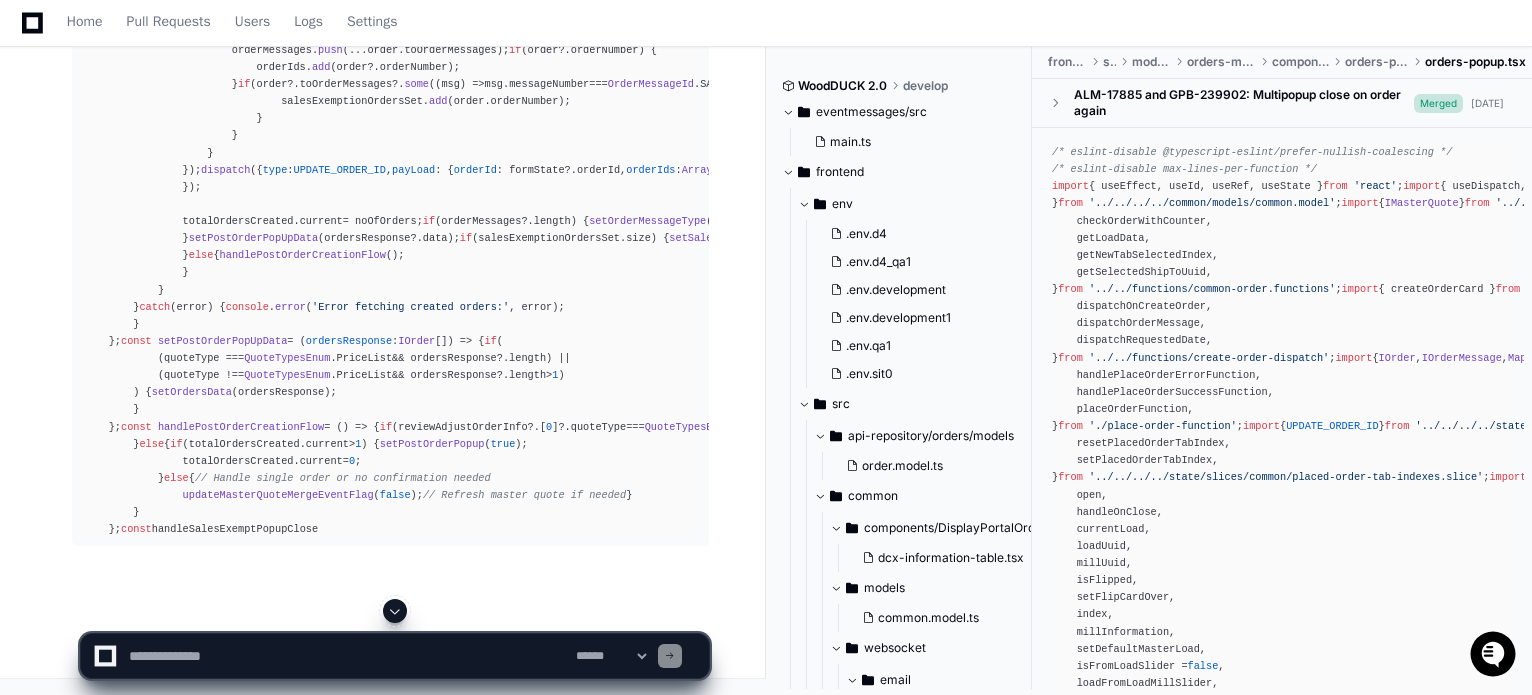 click 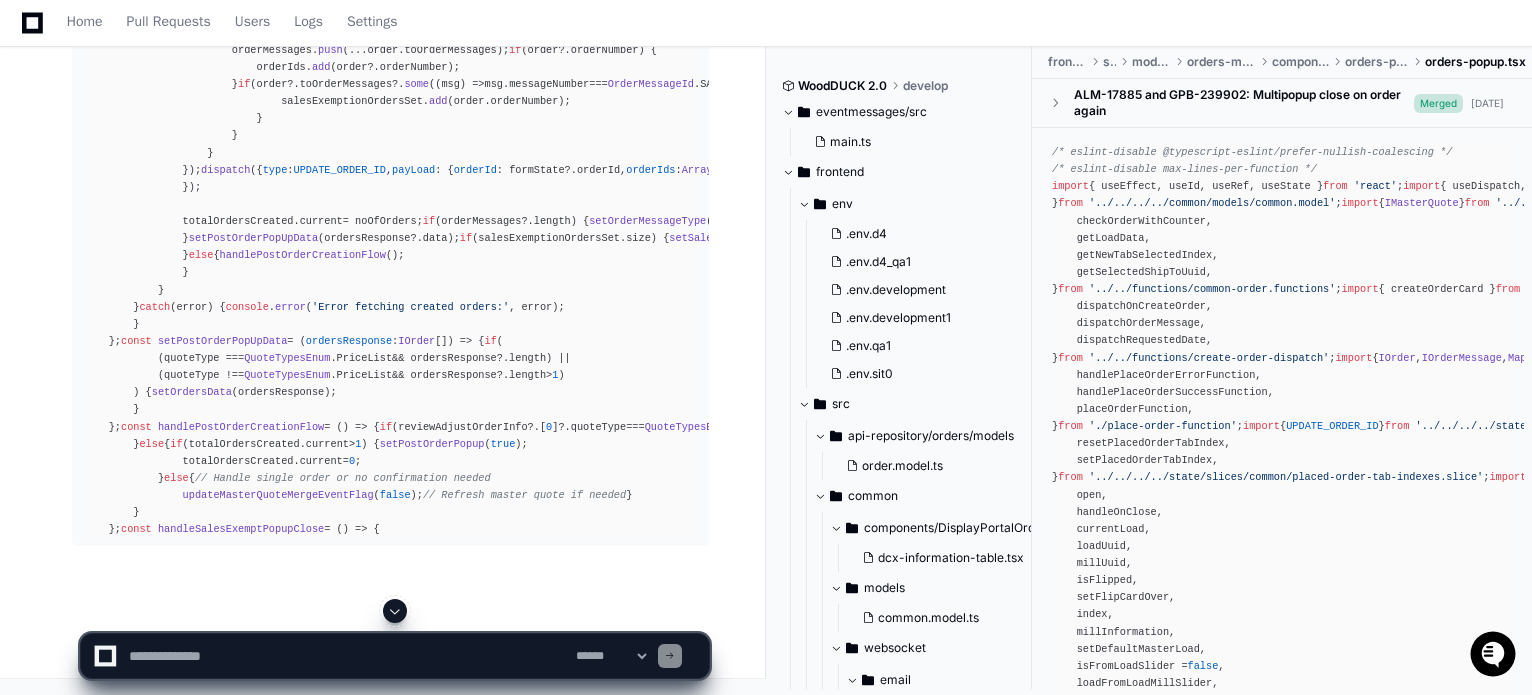 scroll, scrollTop: 13544, scrollLeft: 0, axis: vertical 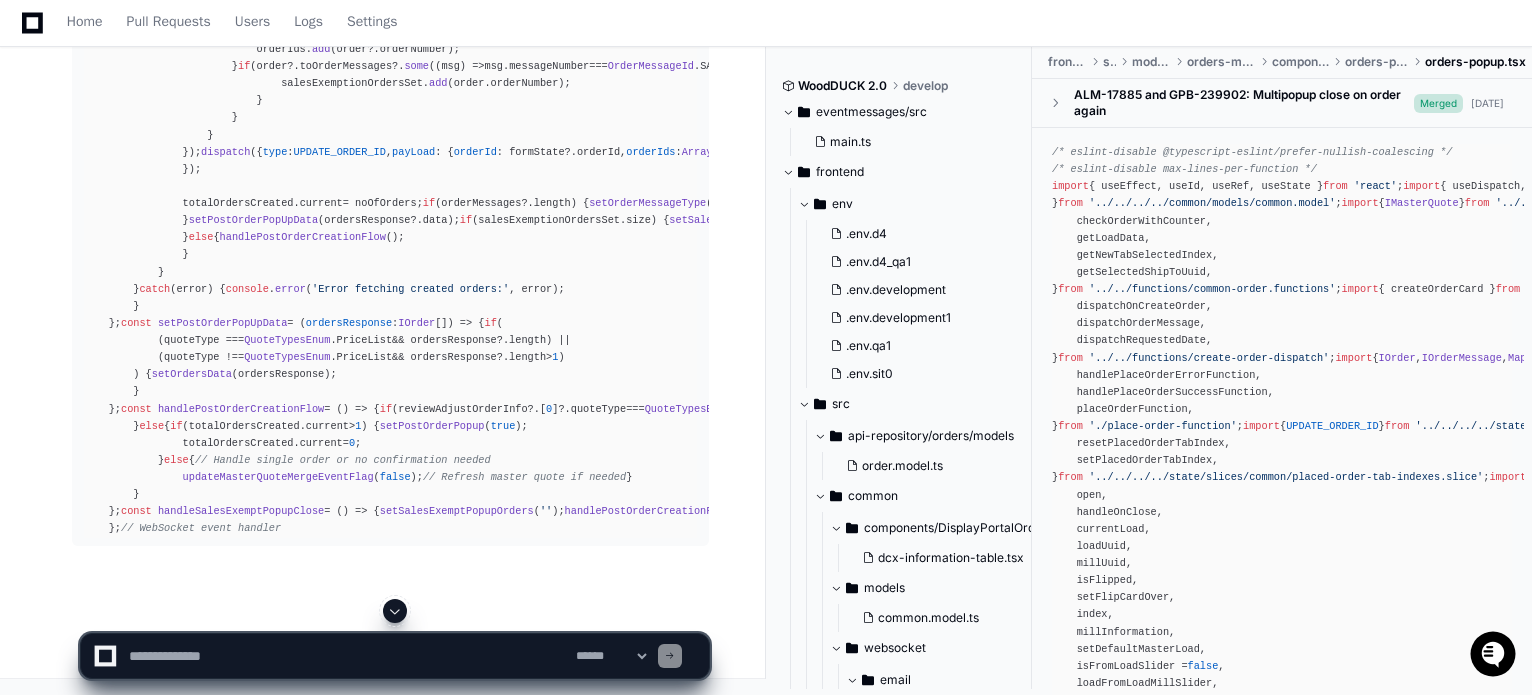 click 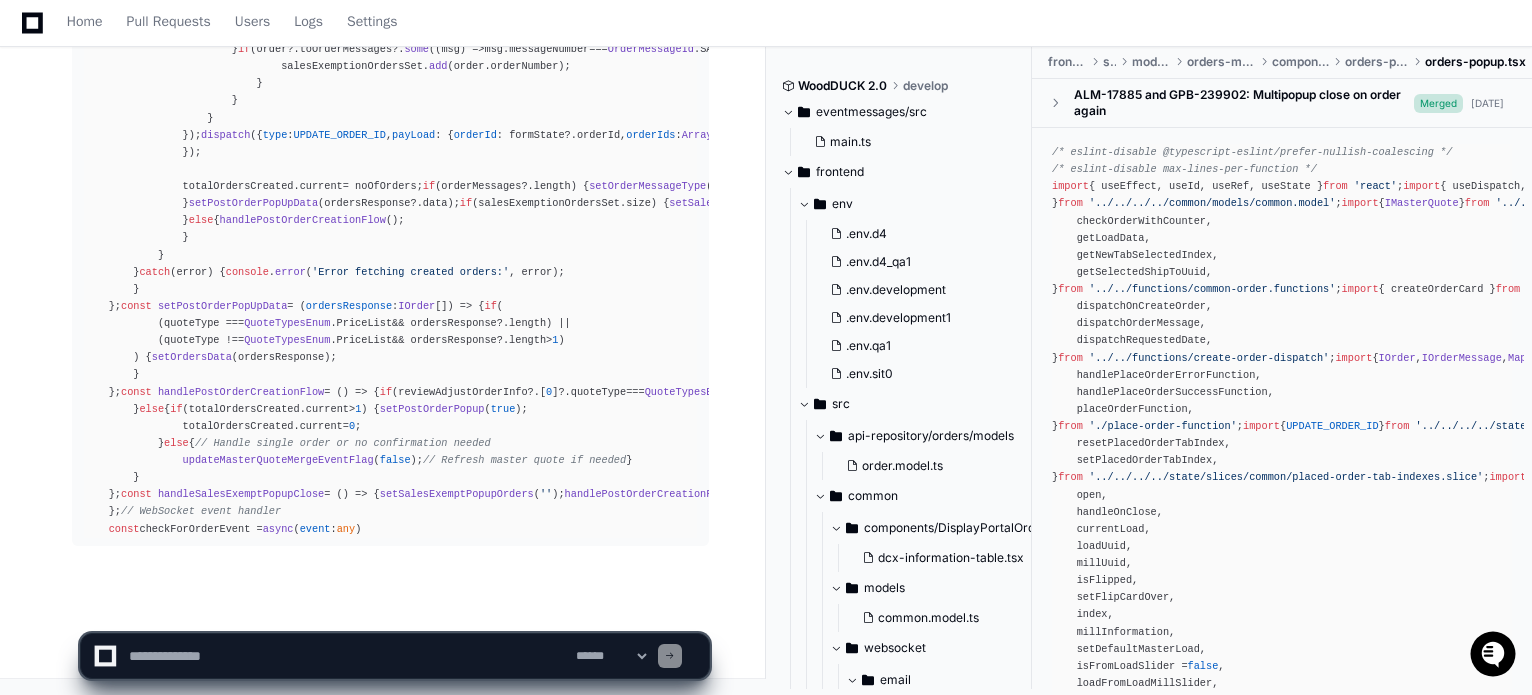 scroll, scrollTop: 13646, scrollLeft: 0, axis: vertical 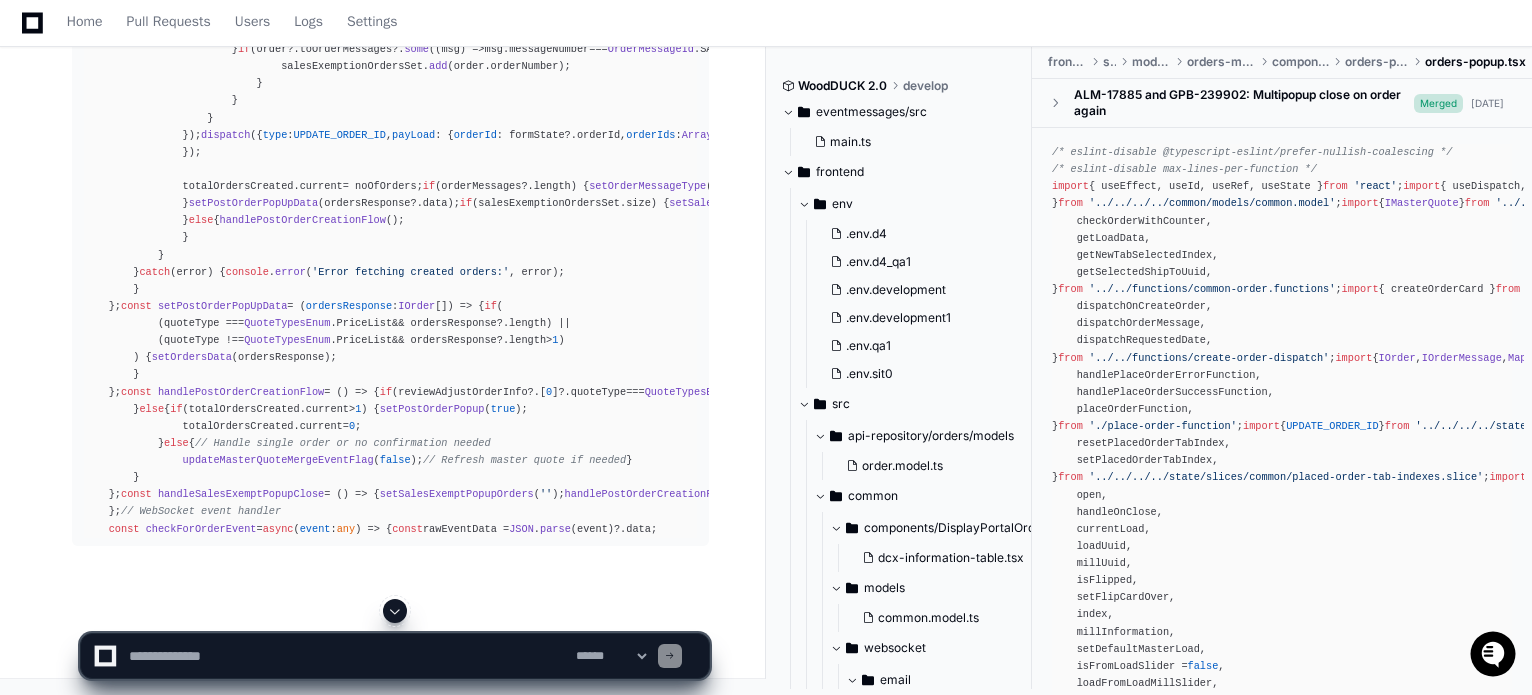 click 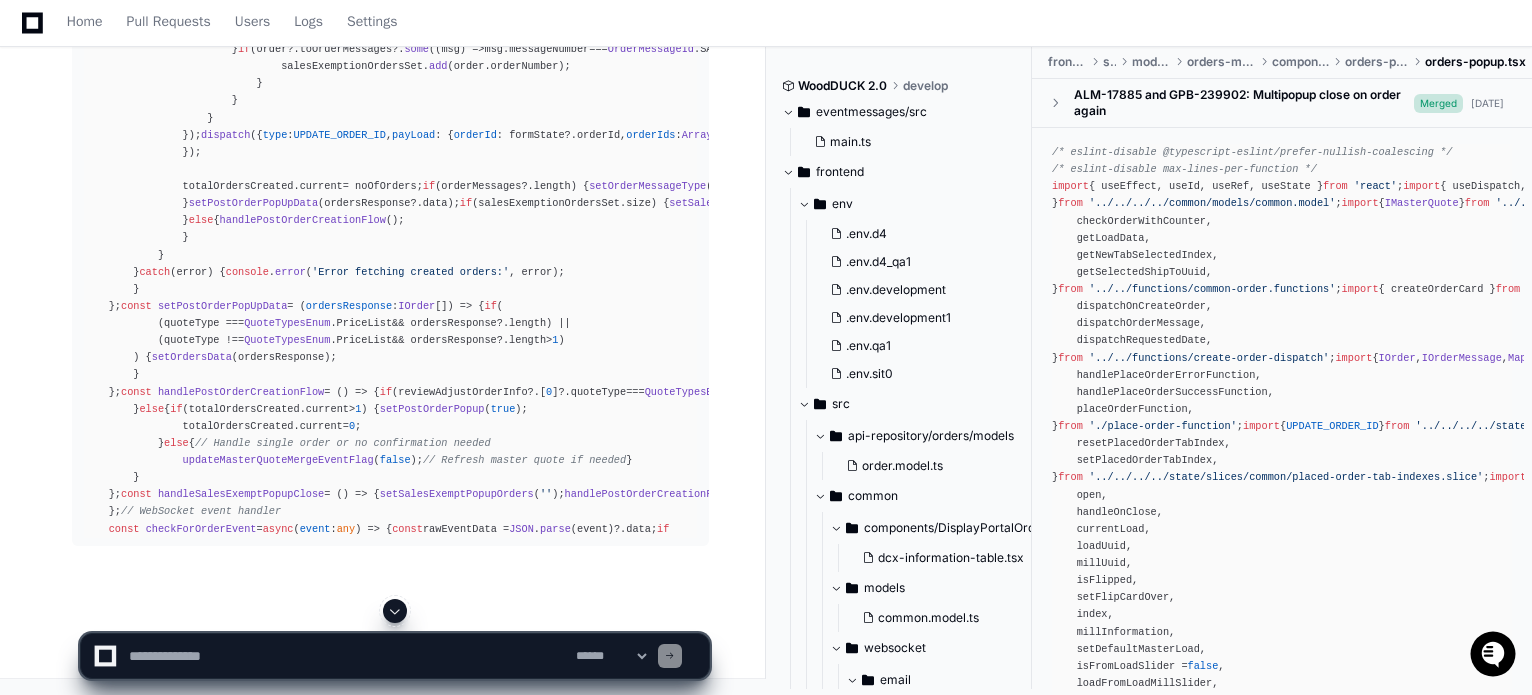 scroll, scrollTop: 13680, scrollLeft: 0, axis: vertical 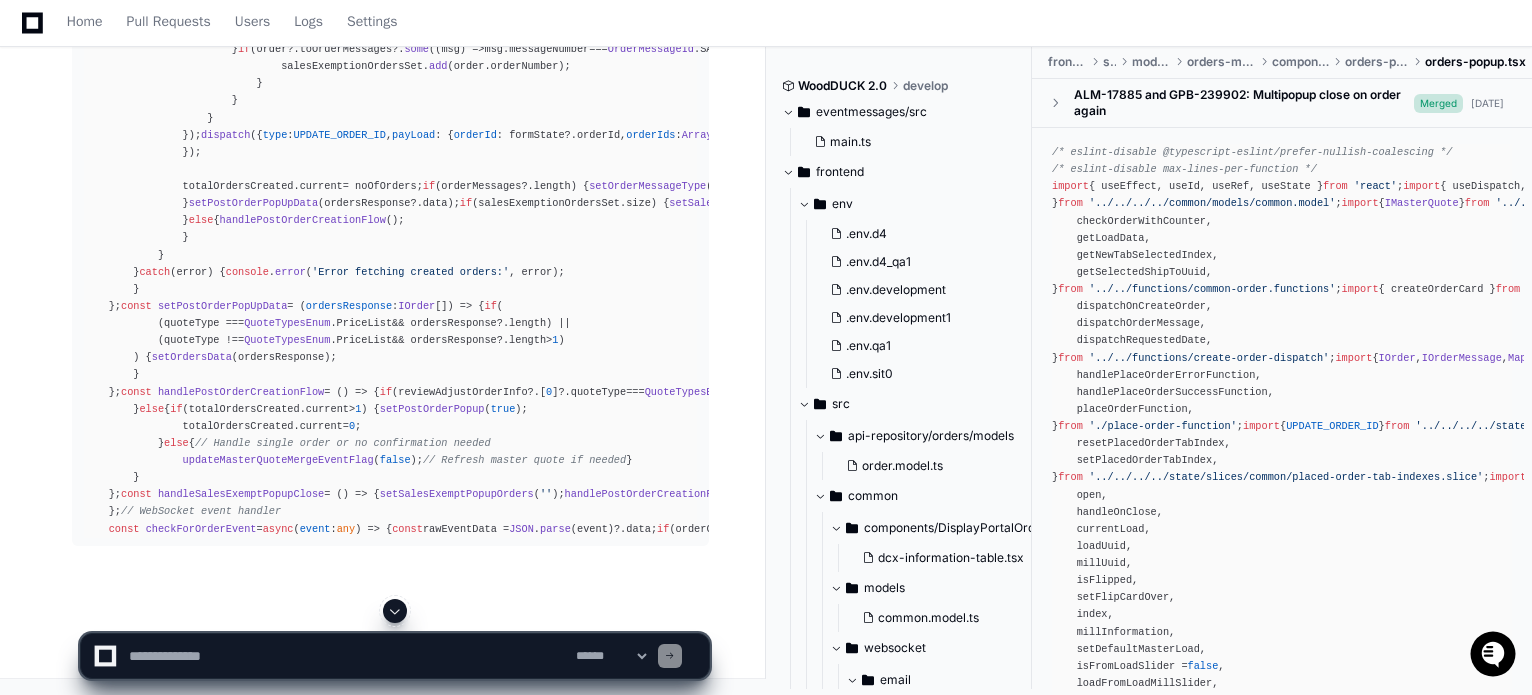 click 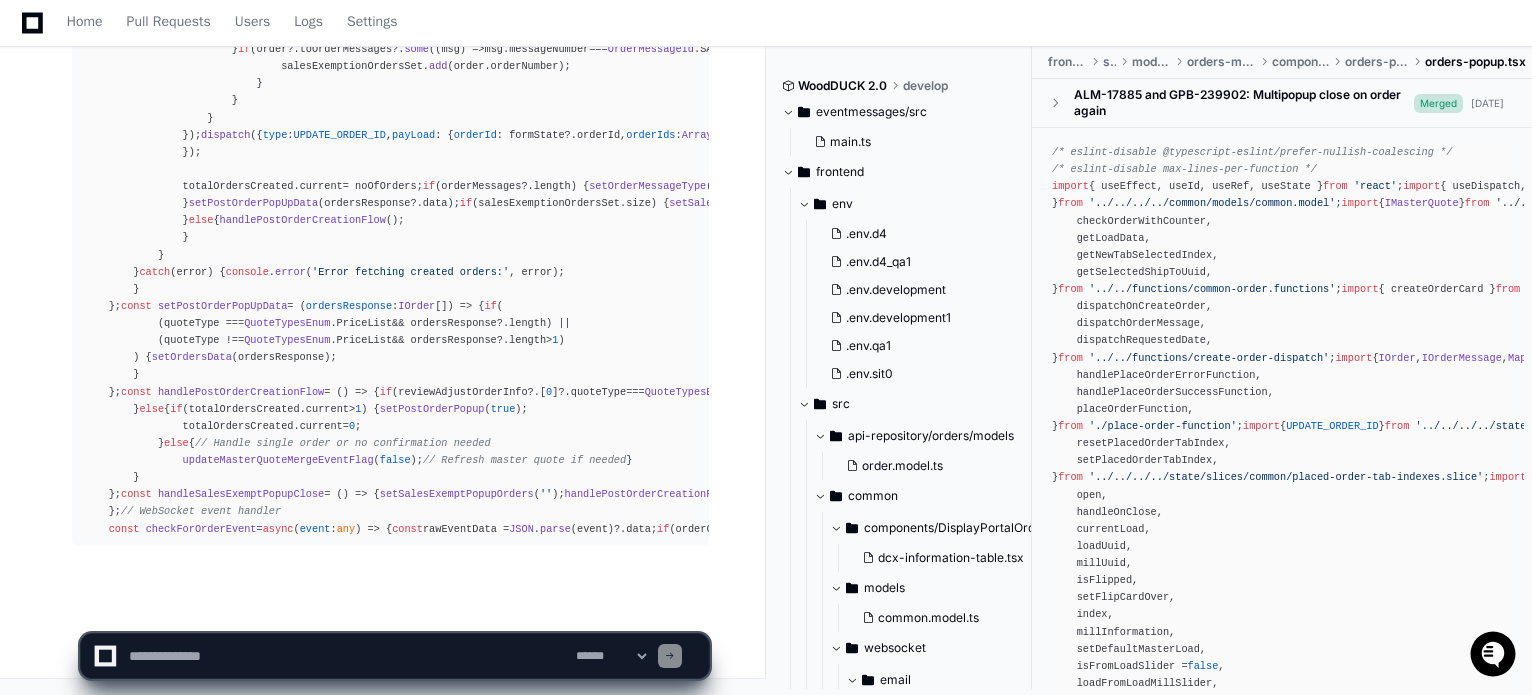 scroll, scrollTop: 13715, scrollLeft: 0, axis: vertical 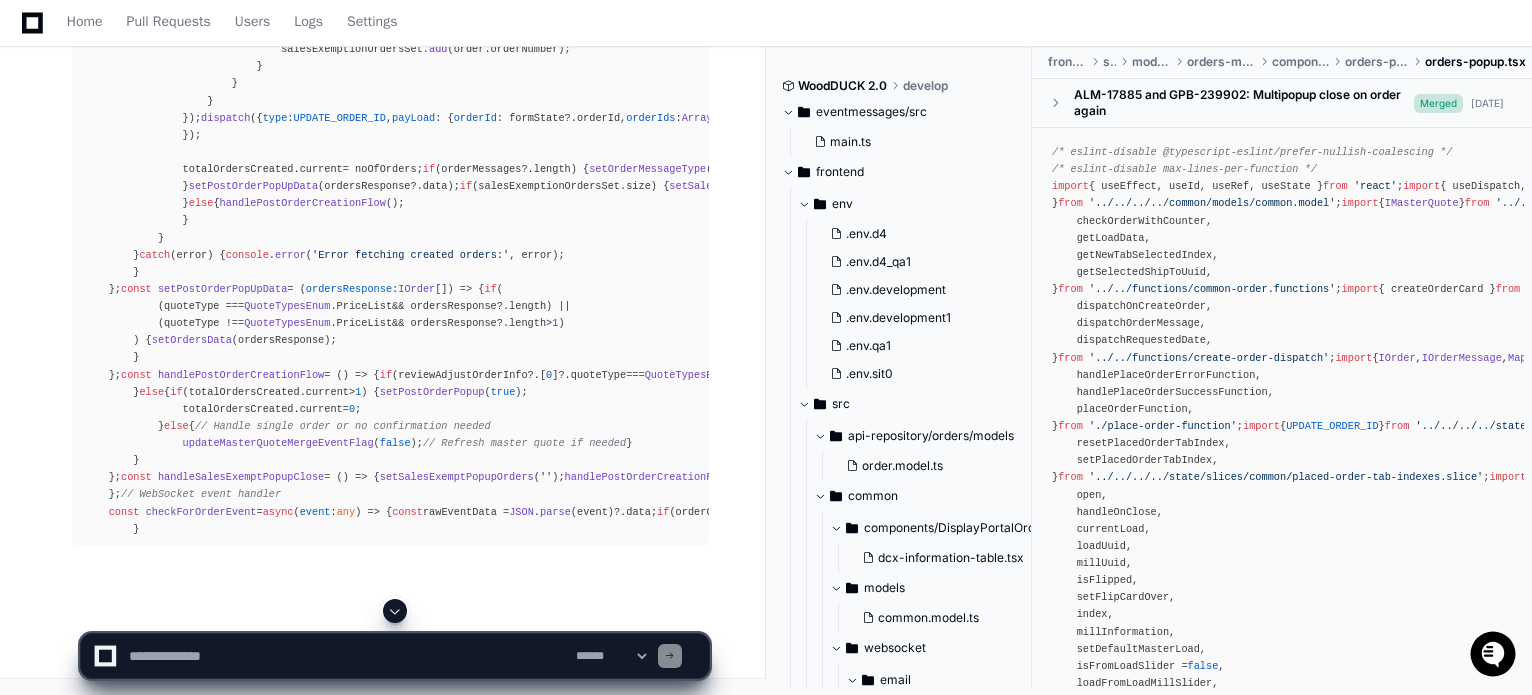 click 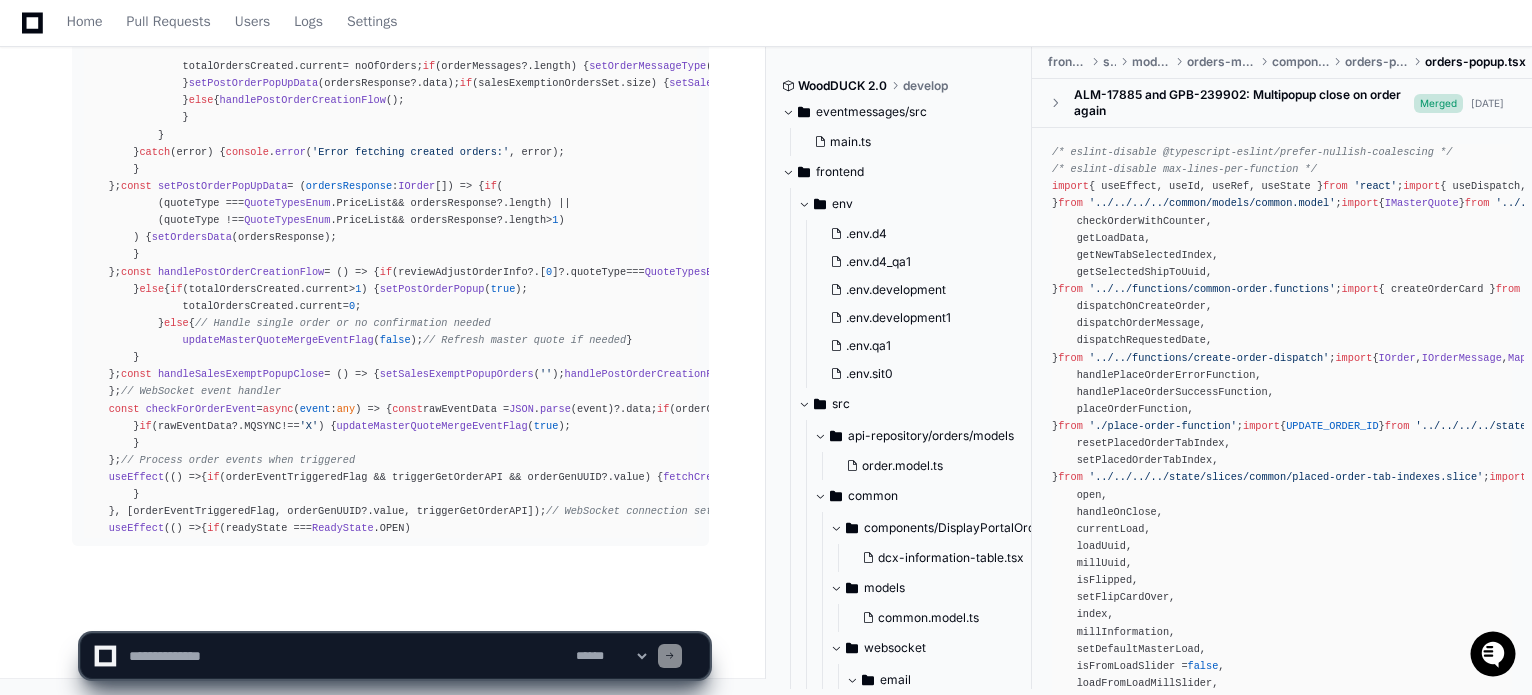 scroll, scrollTop: 14023, scrollLeft: 0, axis: vertical 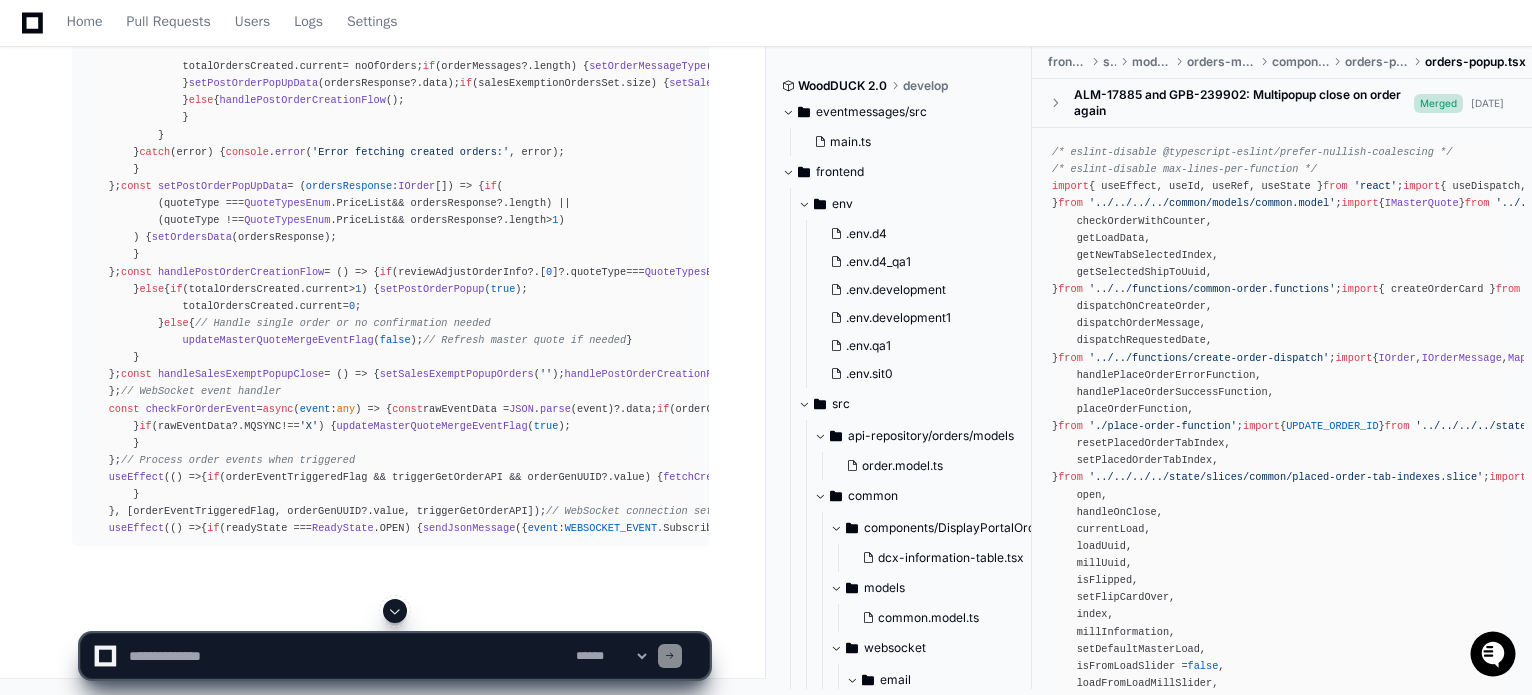 click 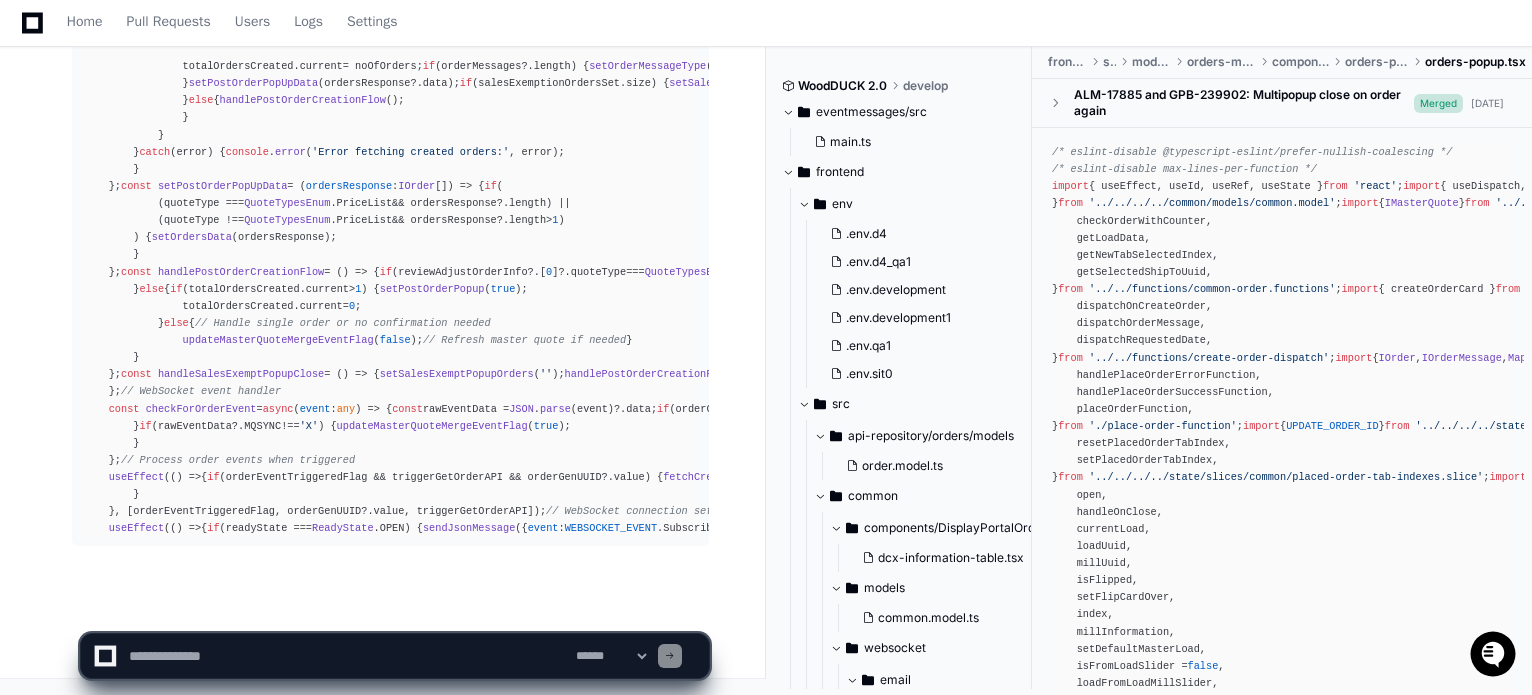 click on "**********" 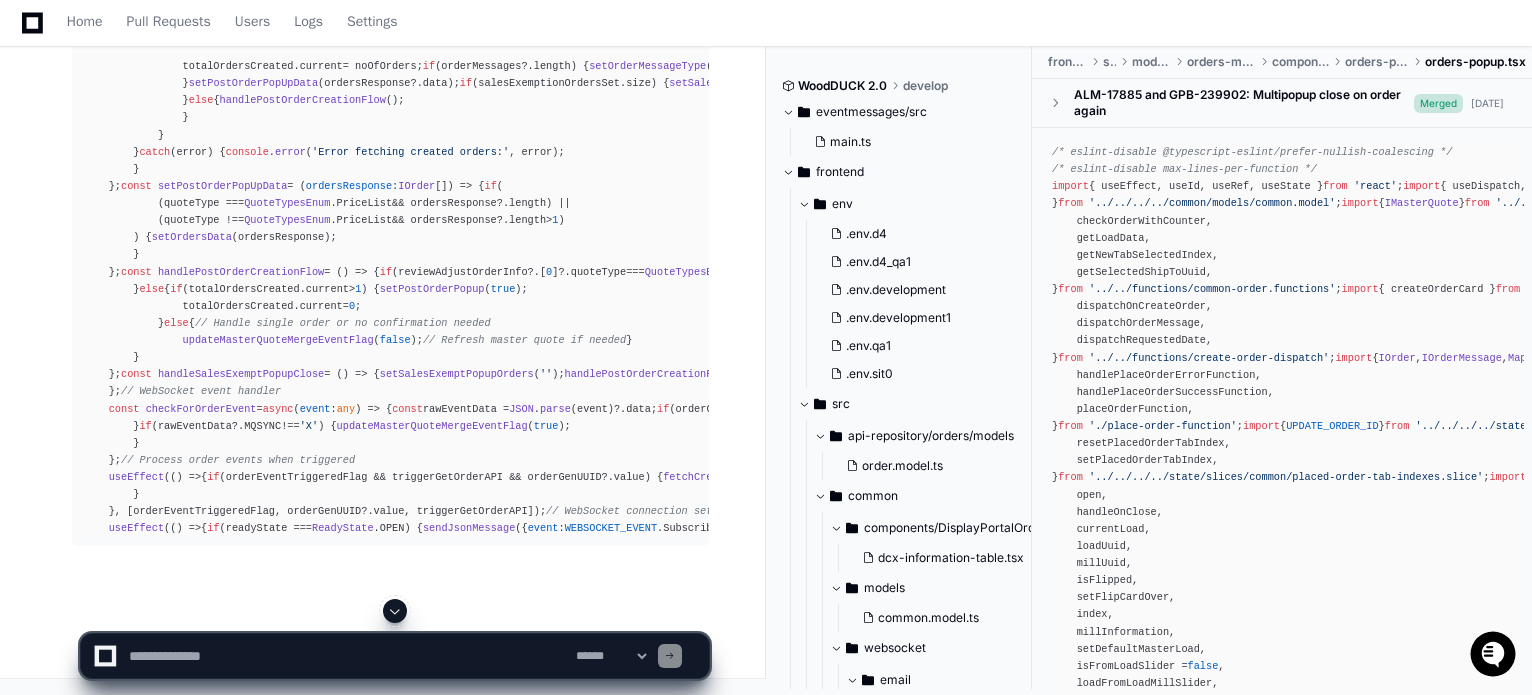 click on "**********" 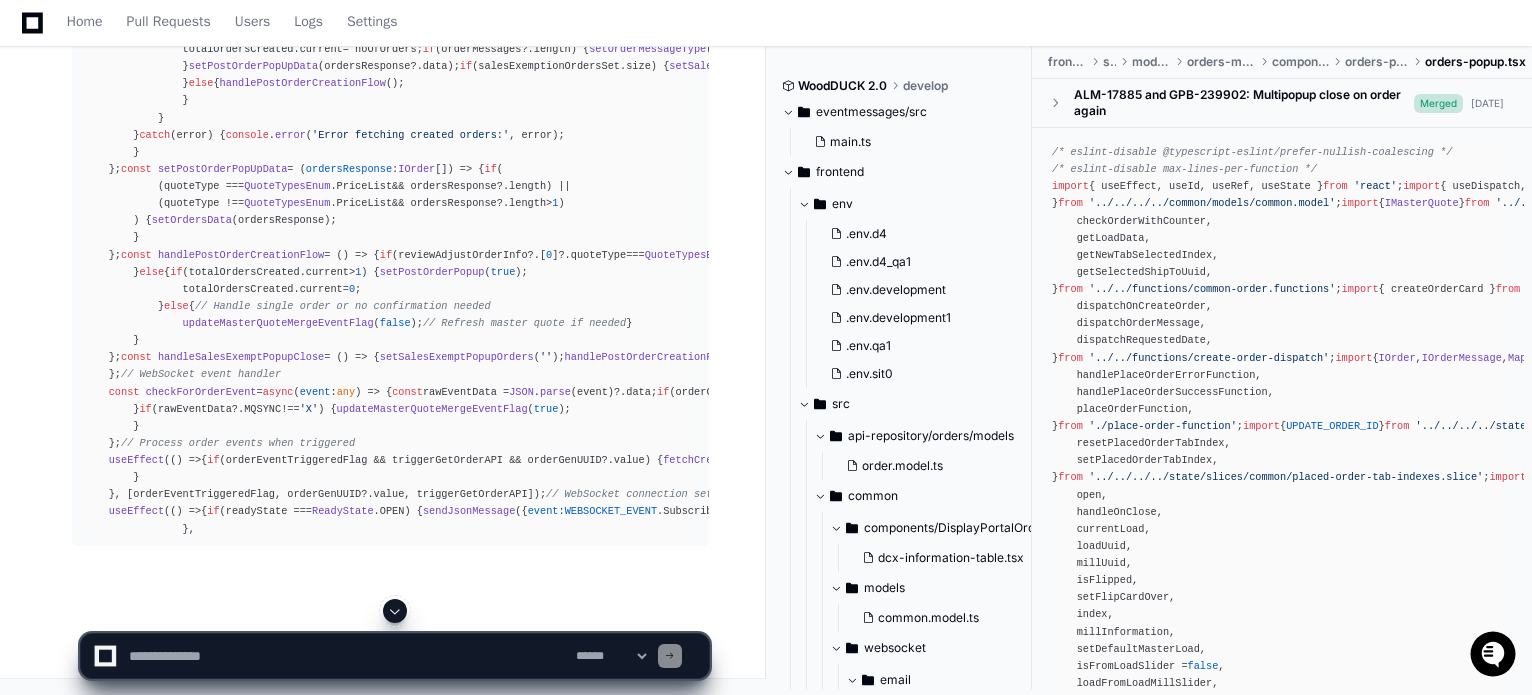 click 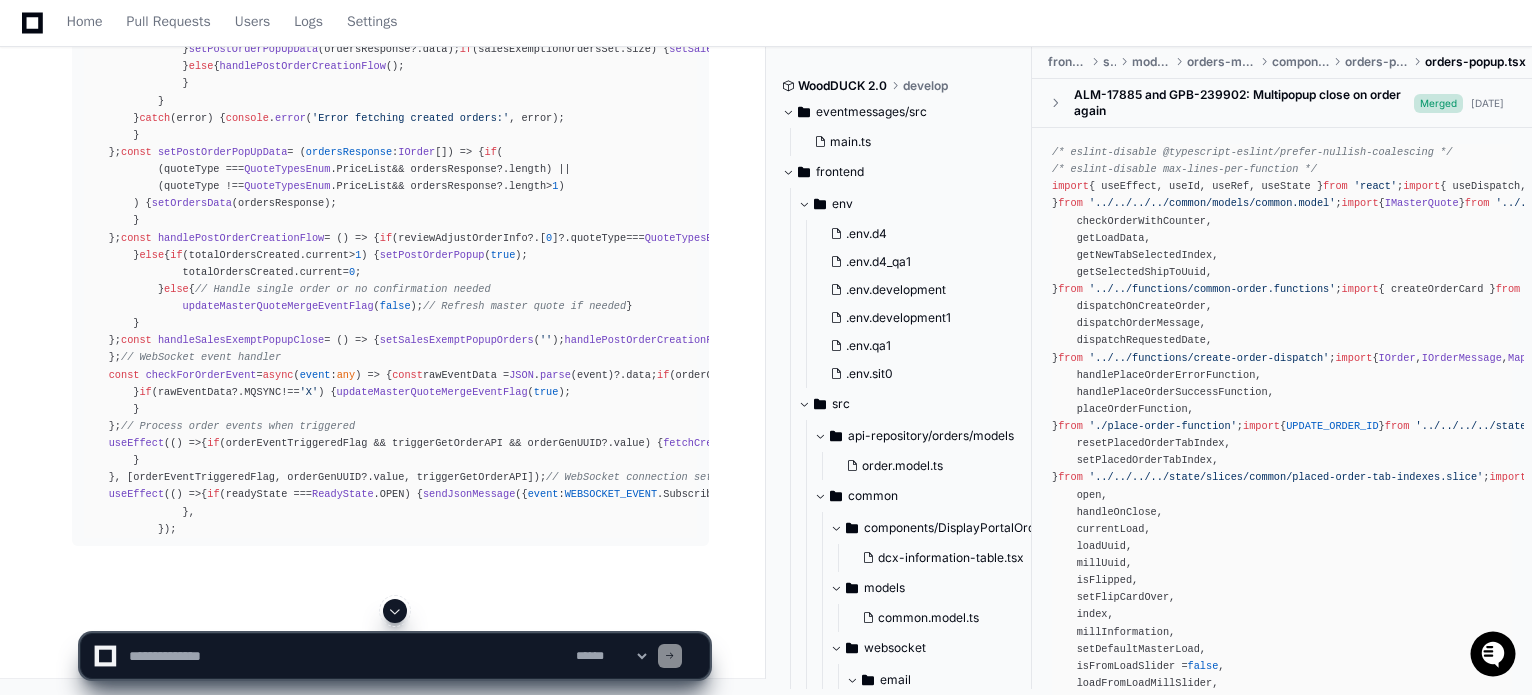 click 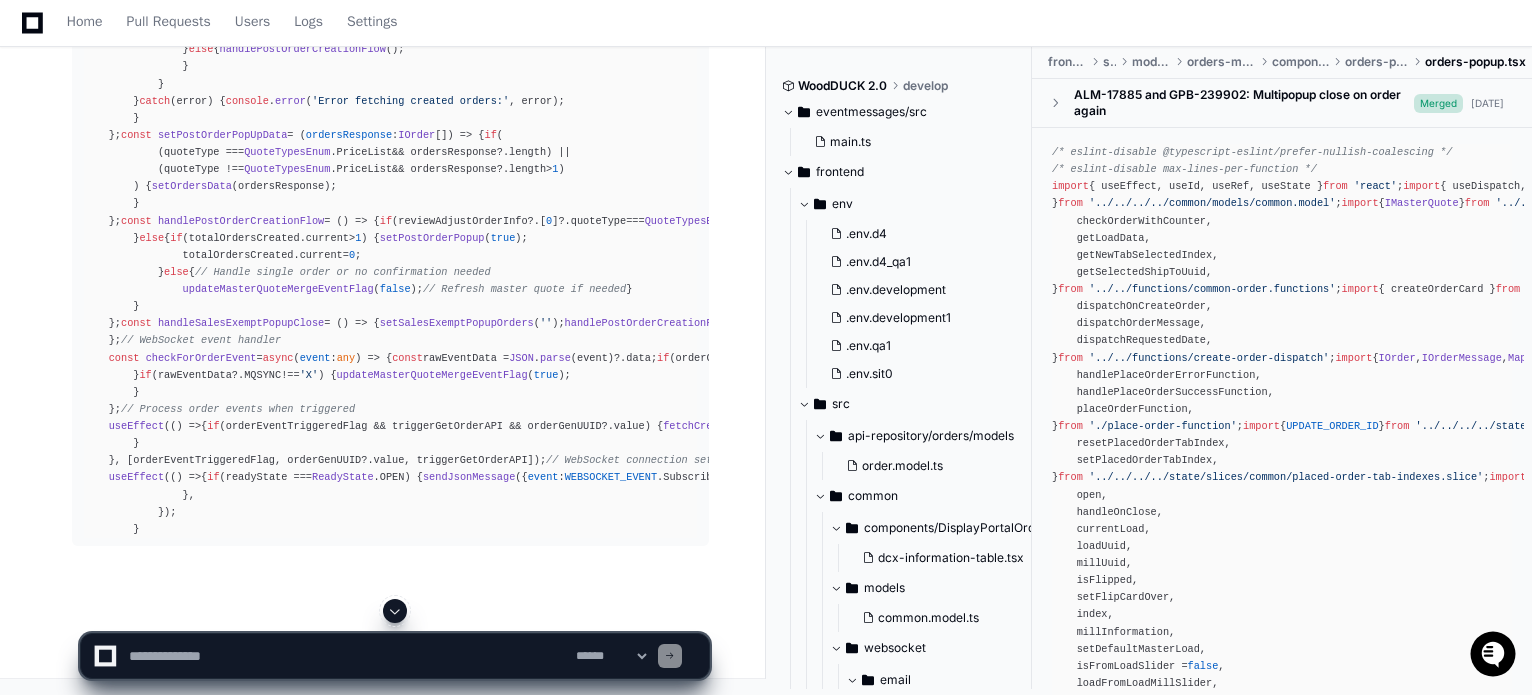 click on "**********" 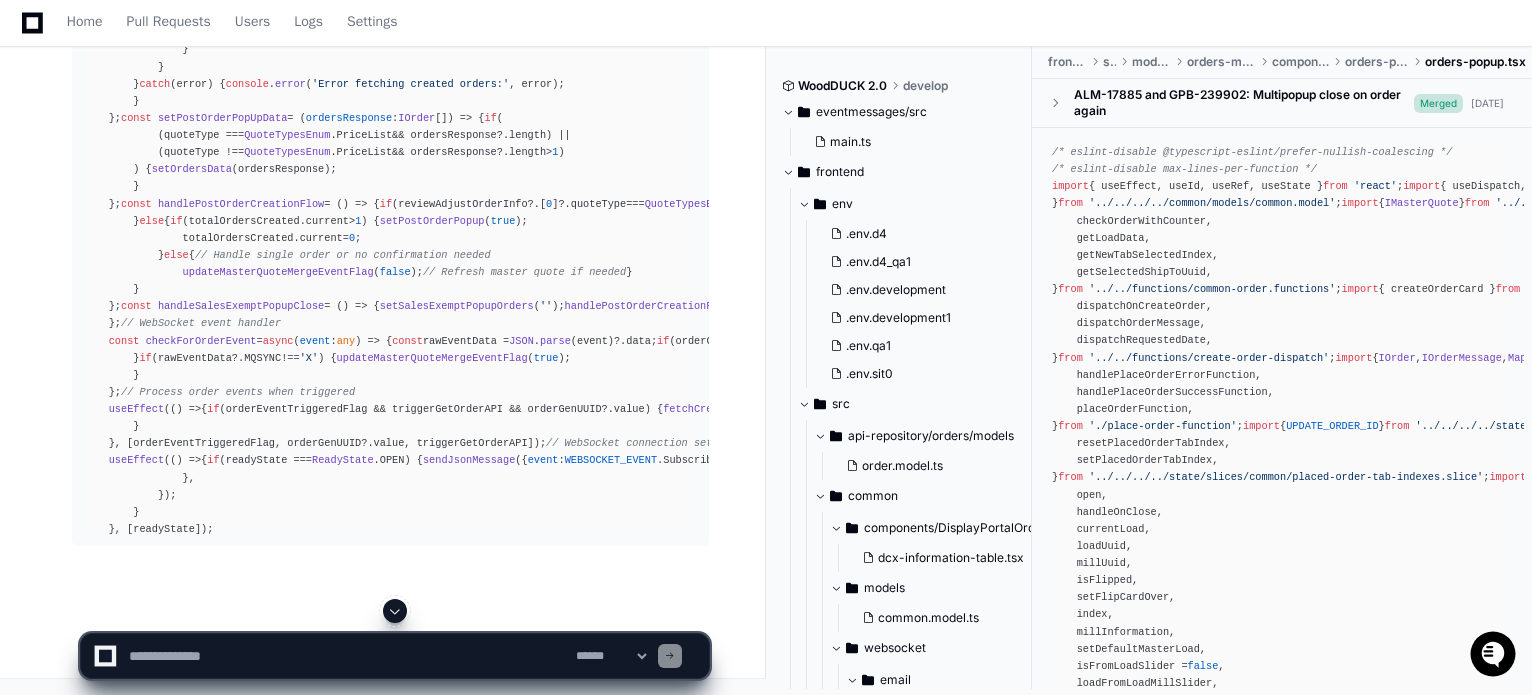 click 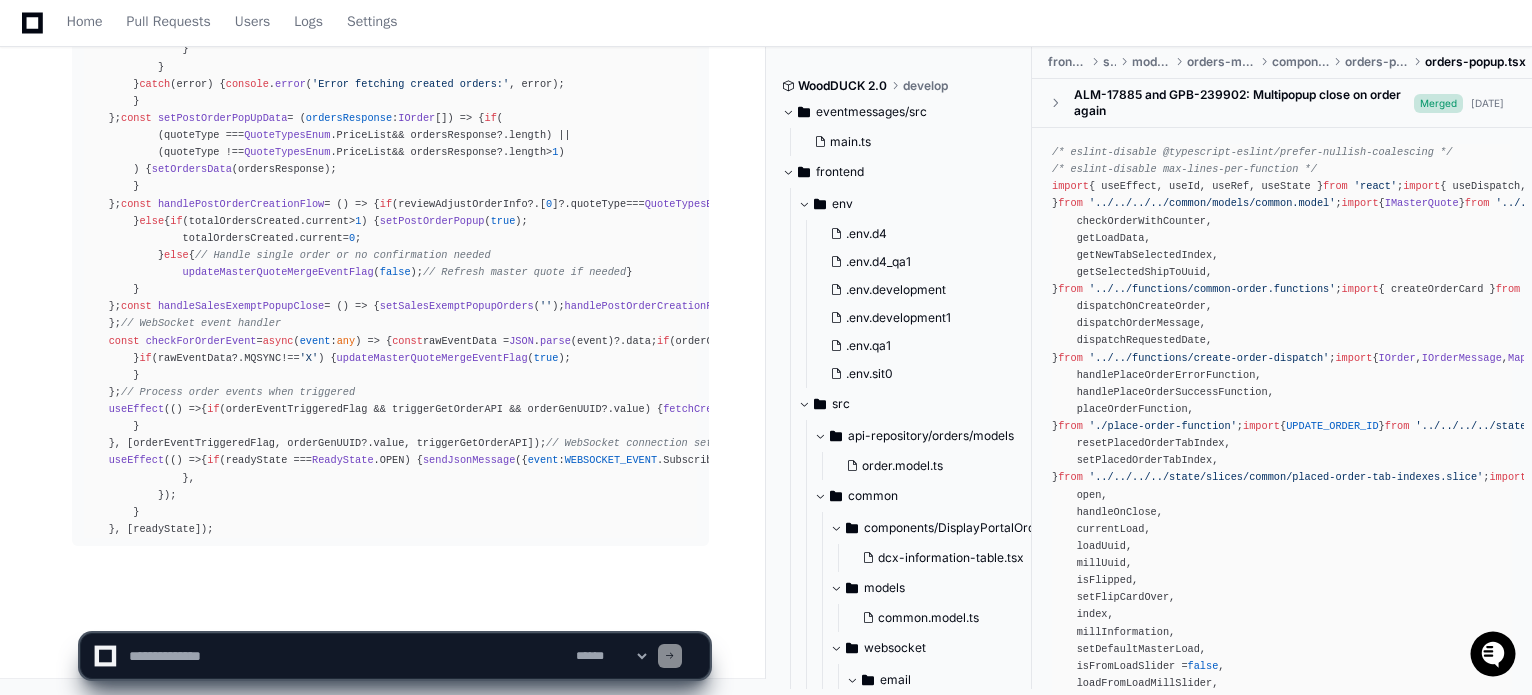 click on "**********" 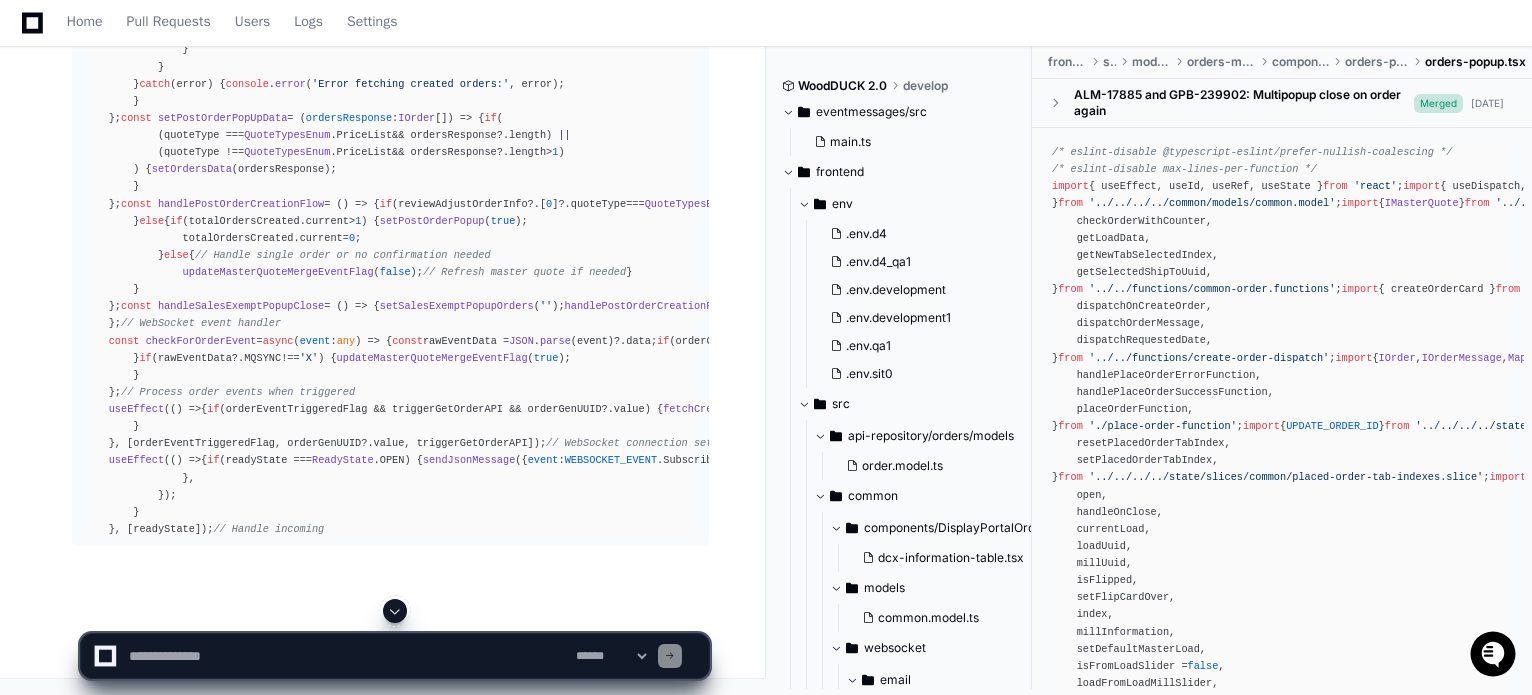 click 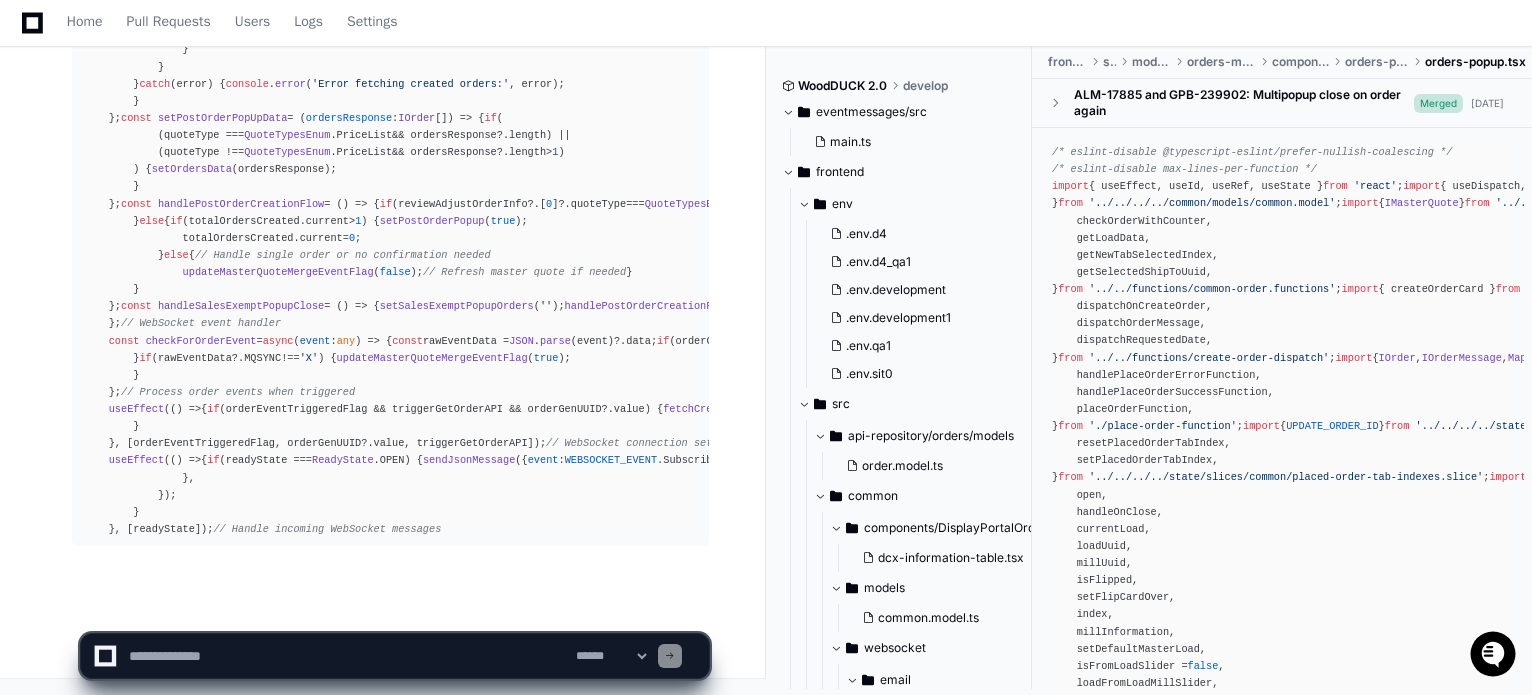 click on "**********" 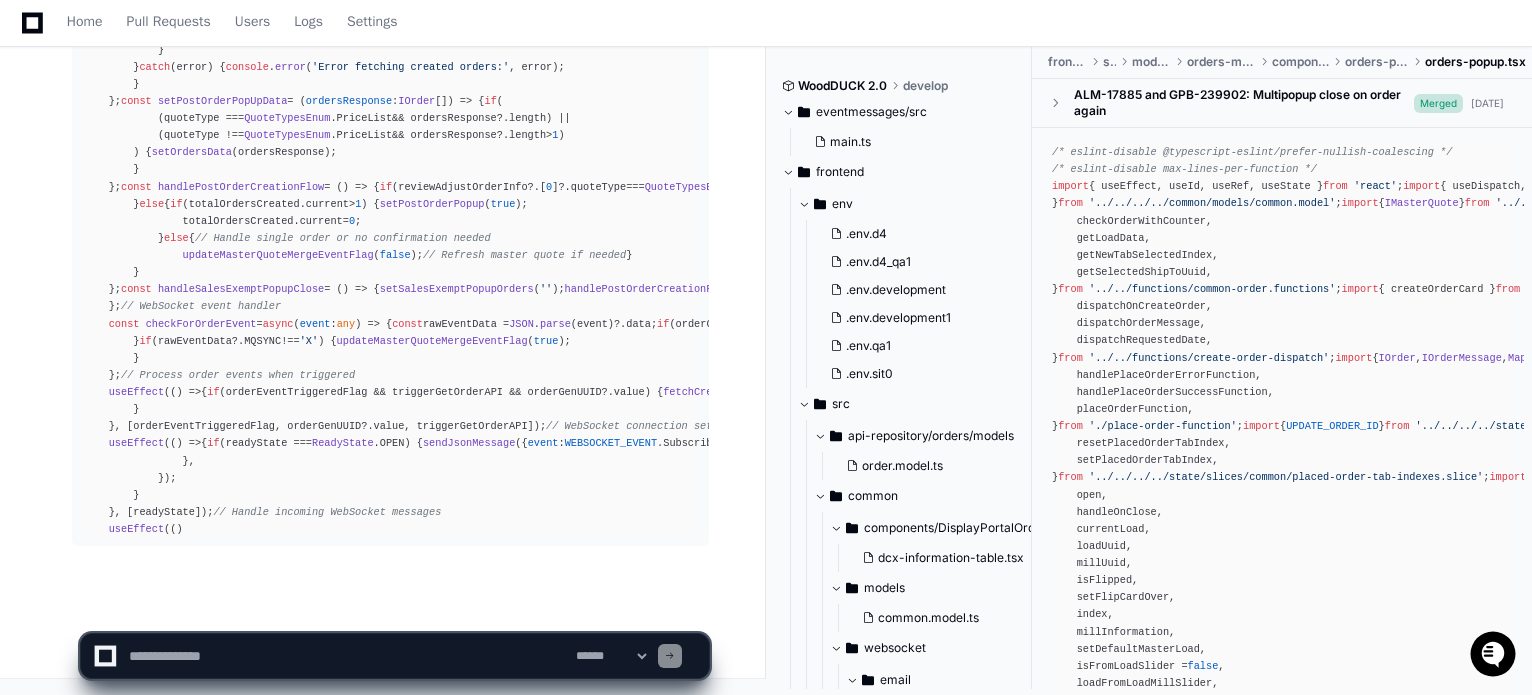 click 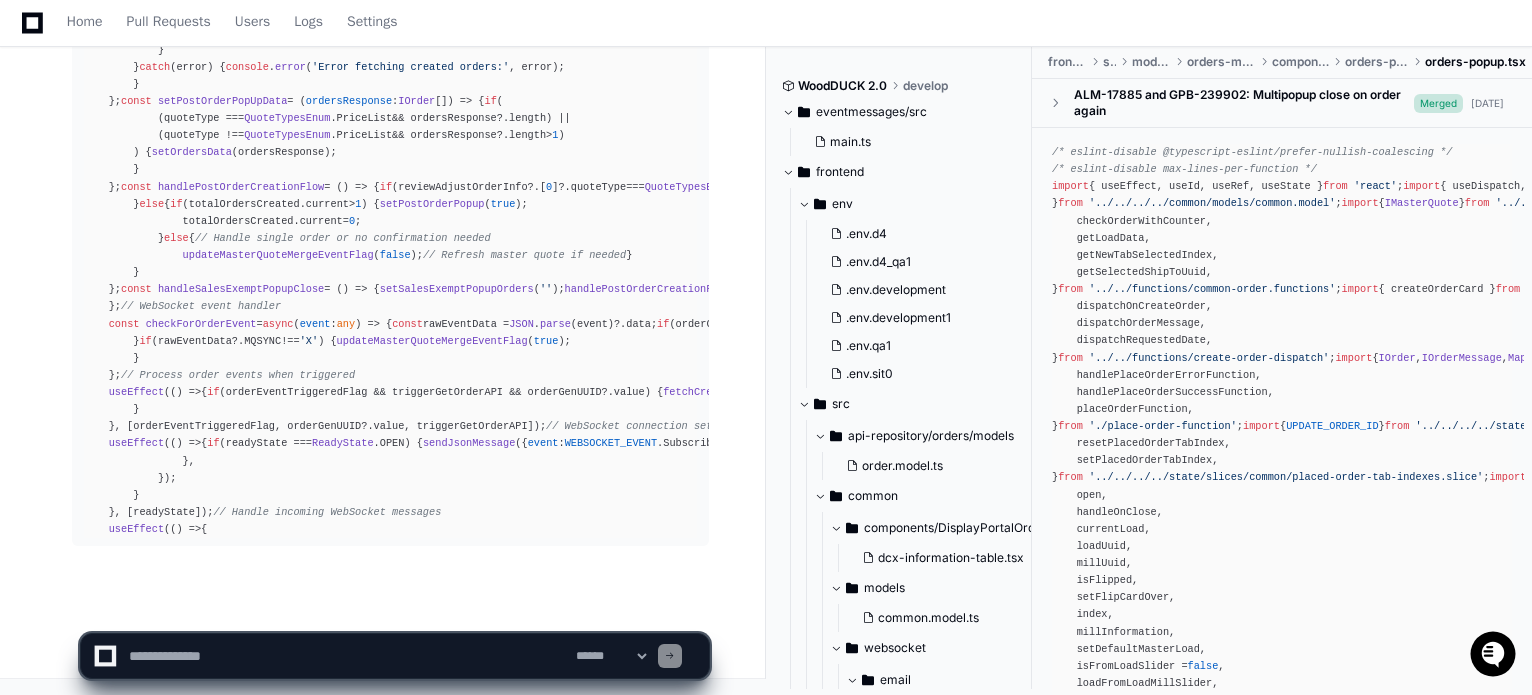 click on "**********" 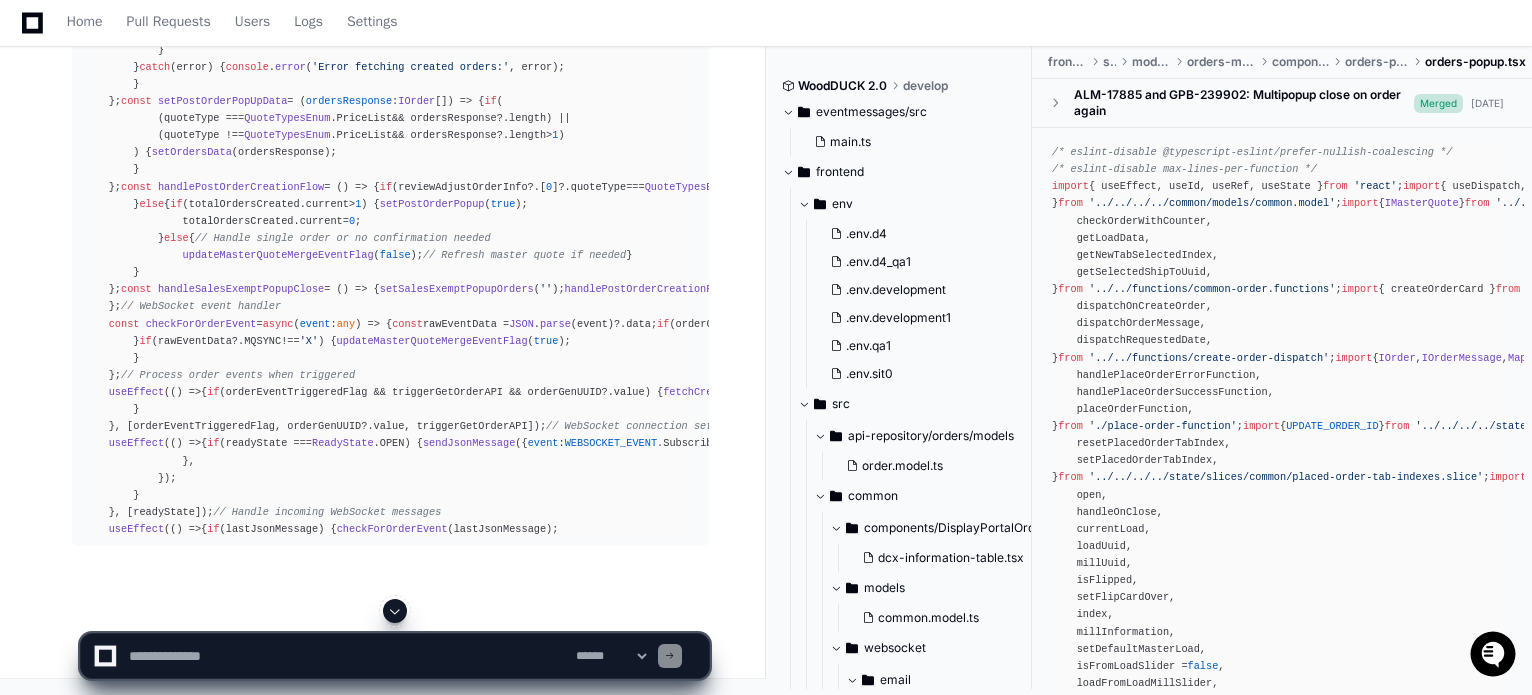 click 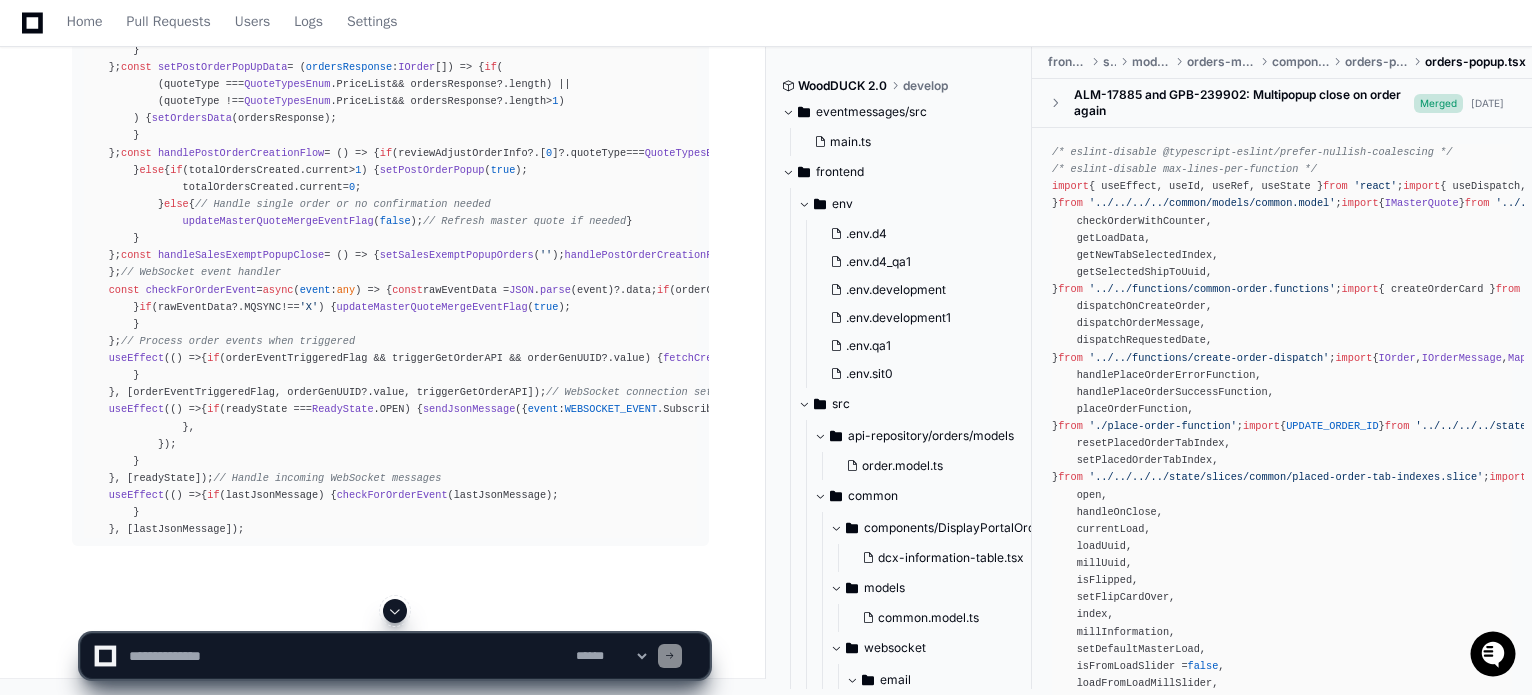 click 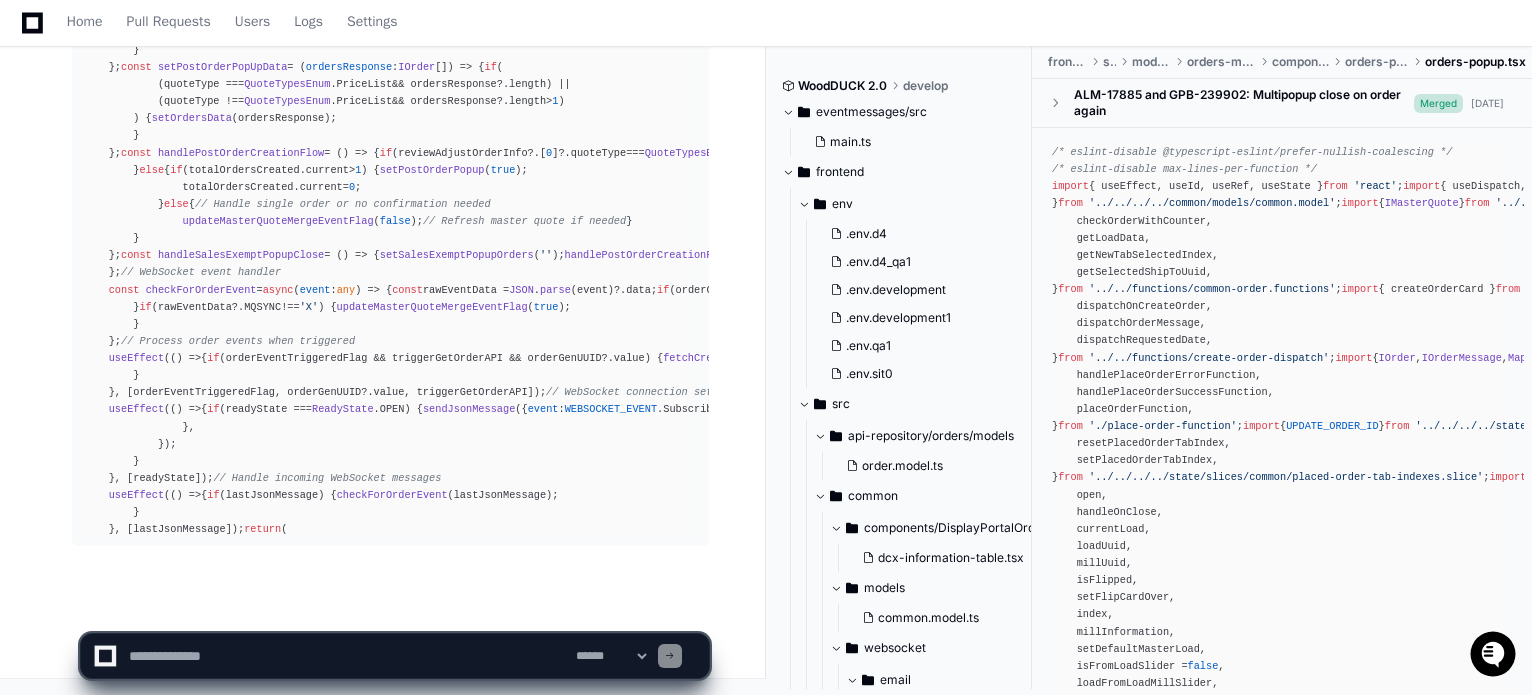 scroll, scrollTop: 14332, scrollLeft: 0, axis: vertical 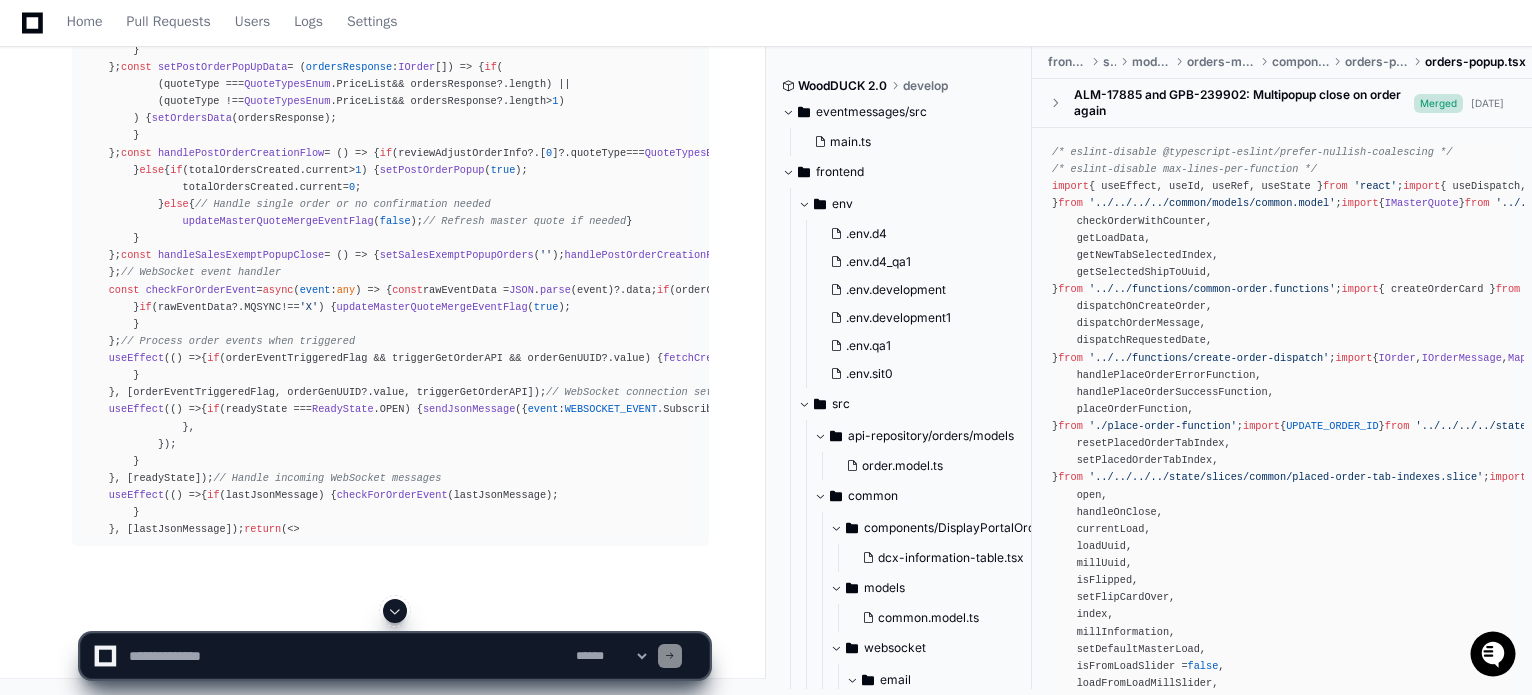 click 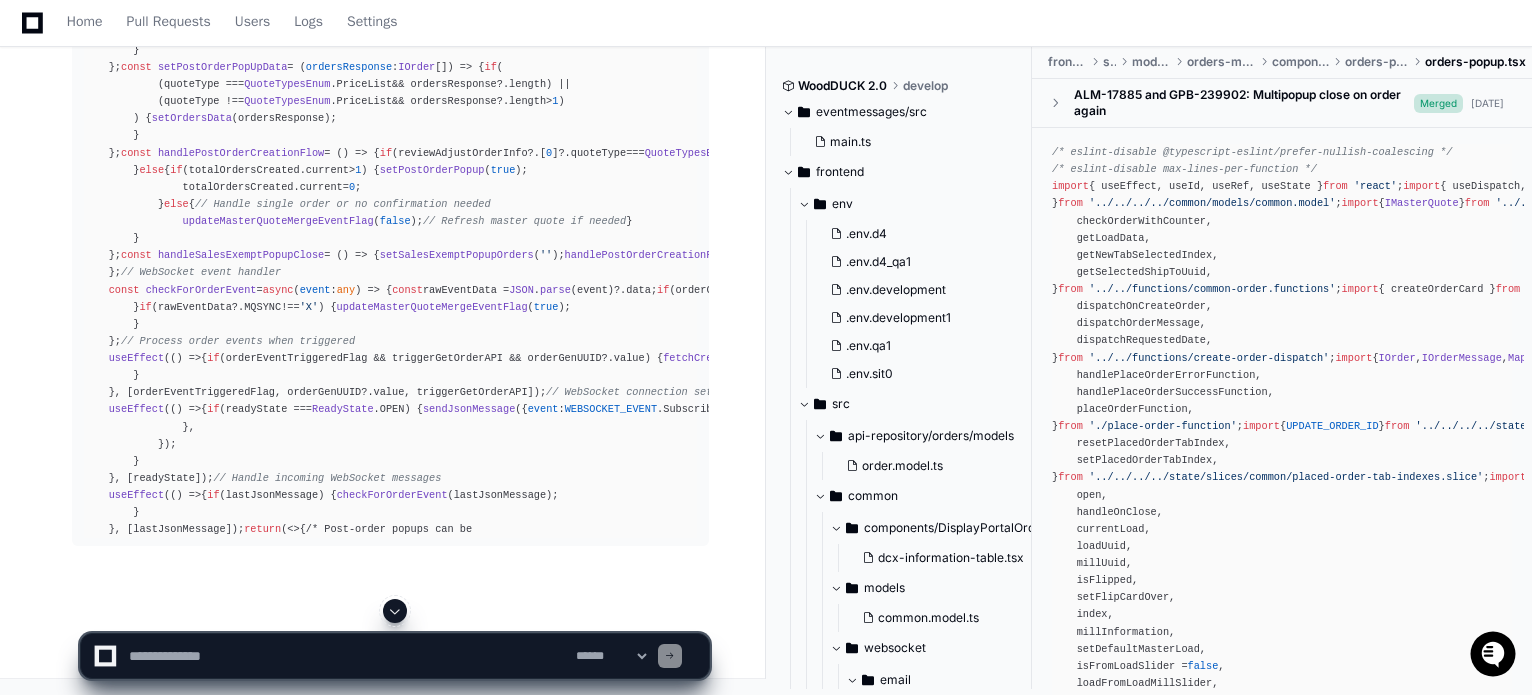 click 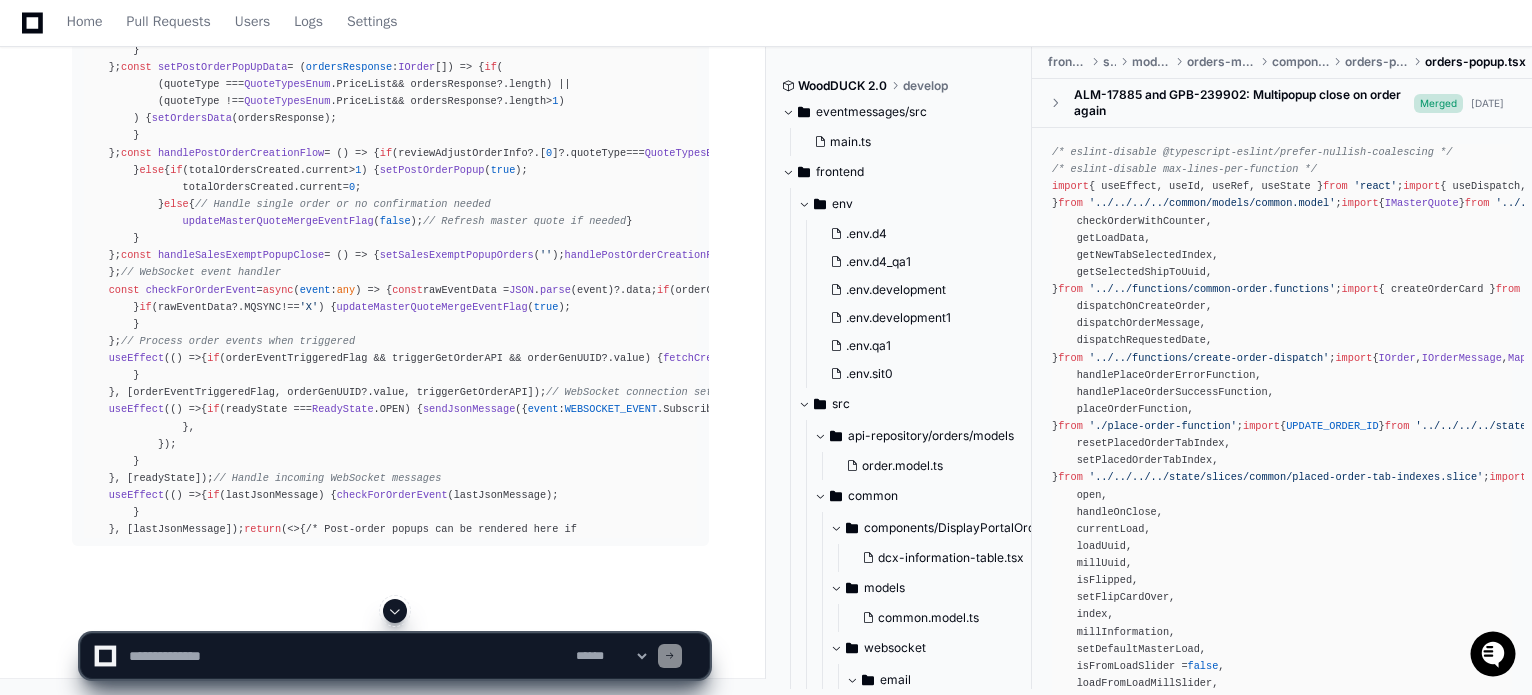 scroll, scrollTop: 14366, scrollLeft: 0, axis: vertical 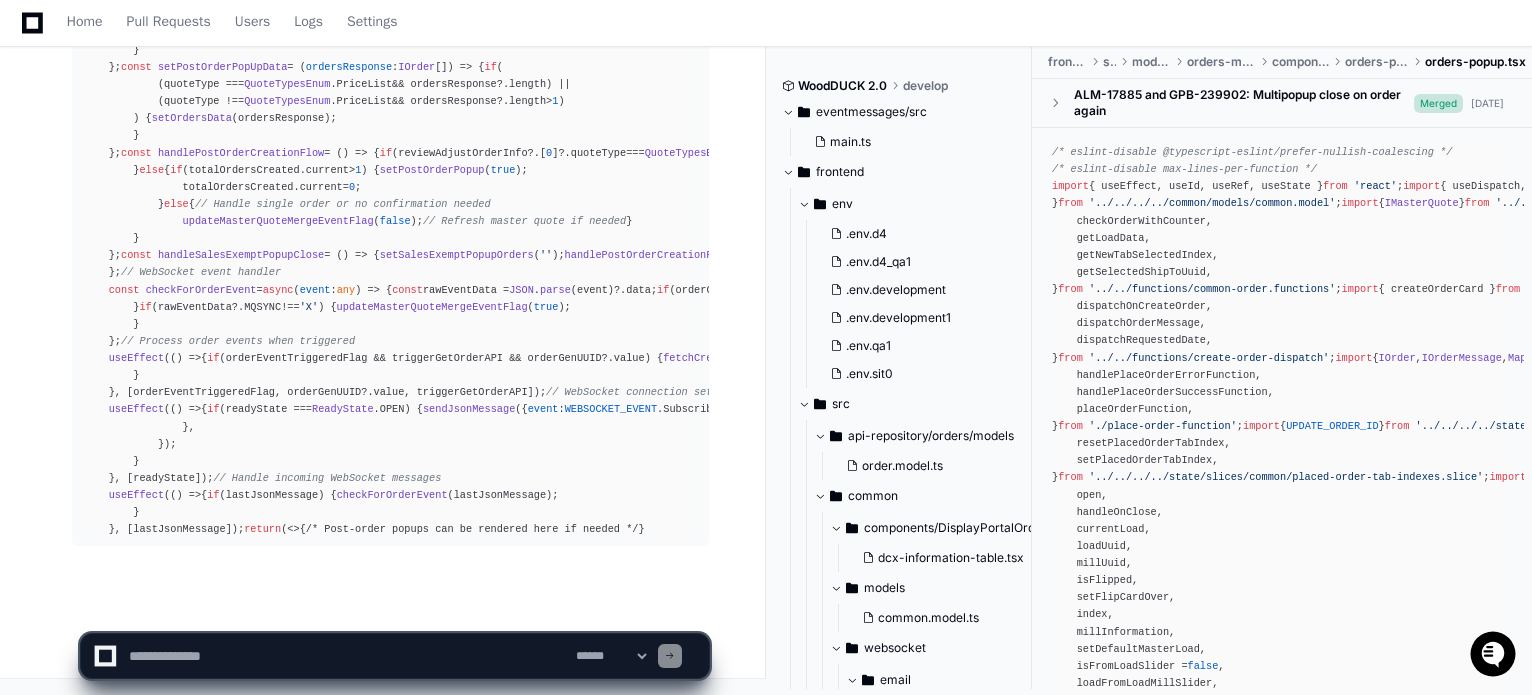 click on "**********" 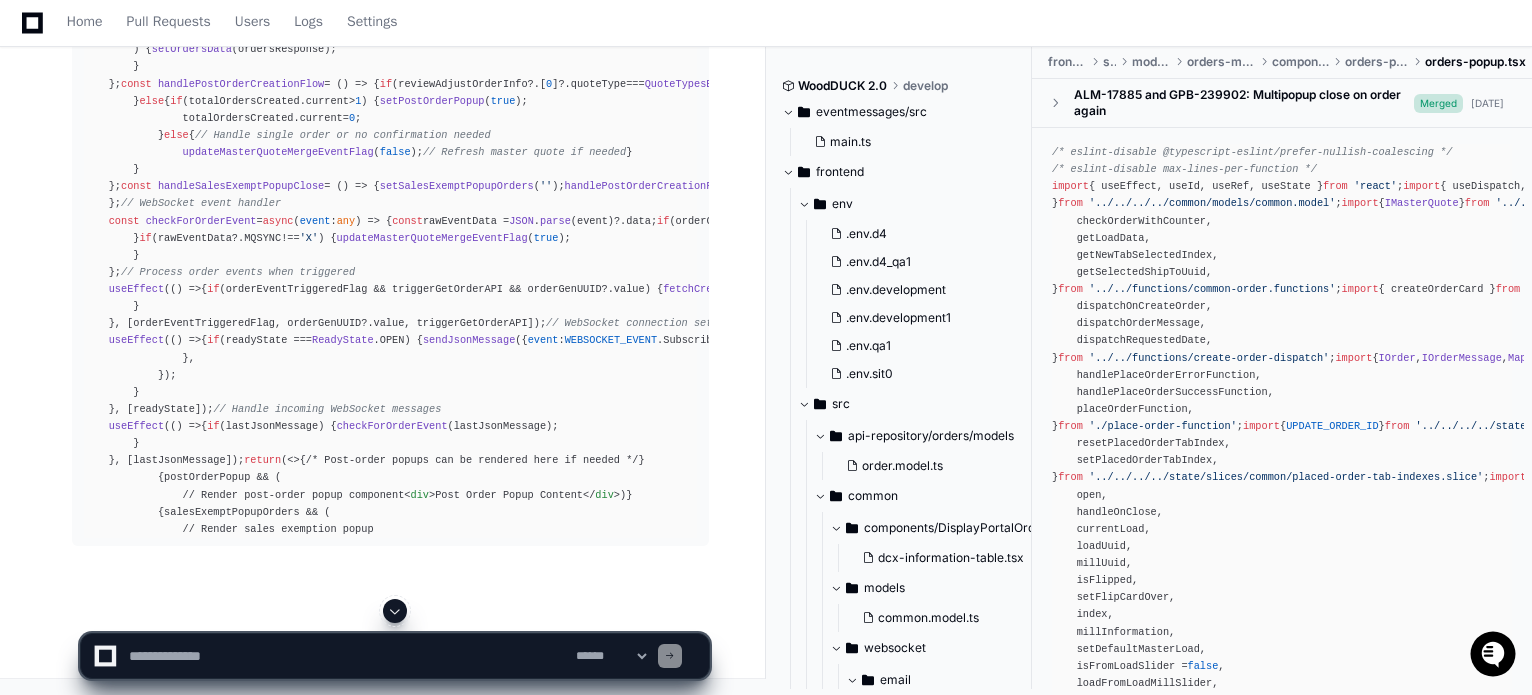 click 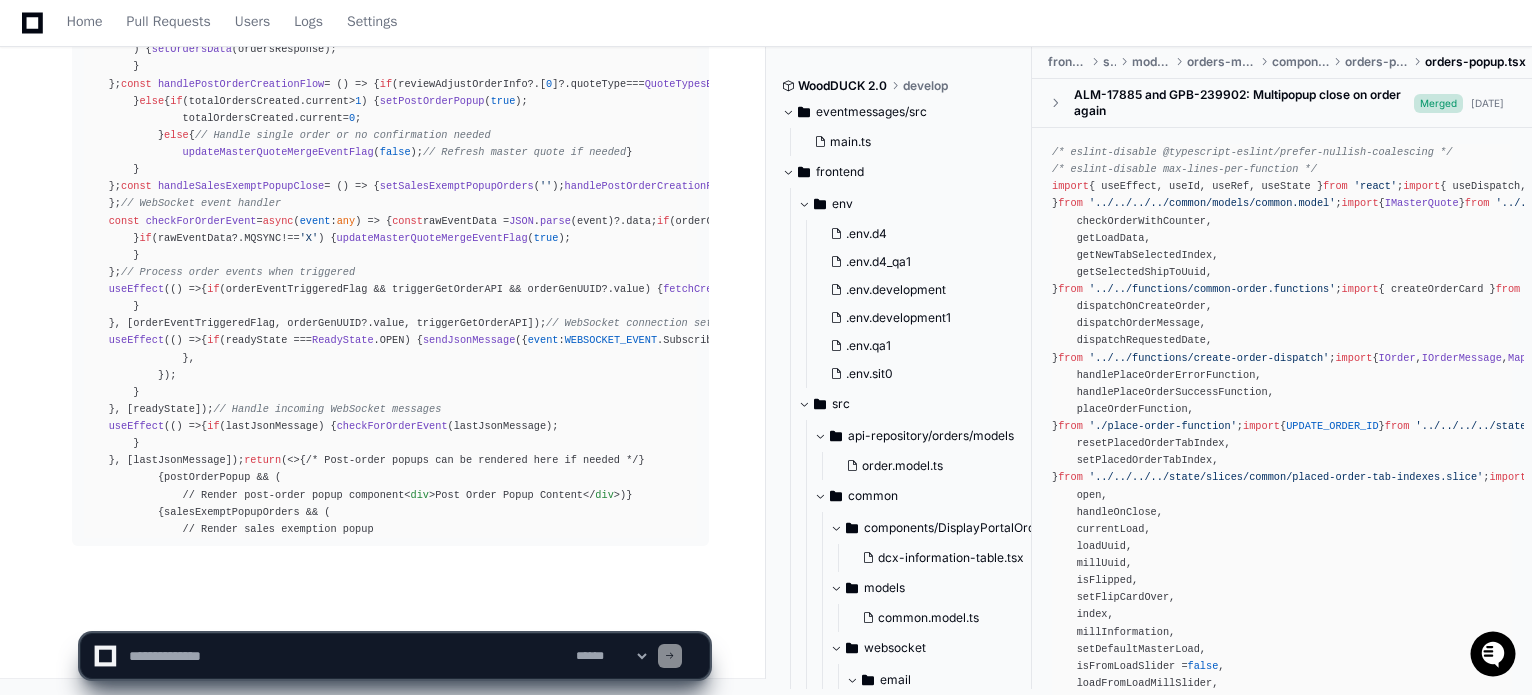 scroll, scrollTop: 14468, scrollLeft: 0, axis: vertical 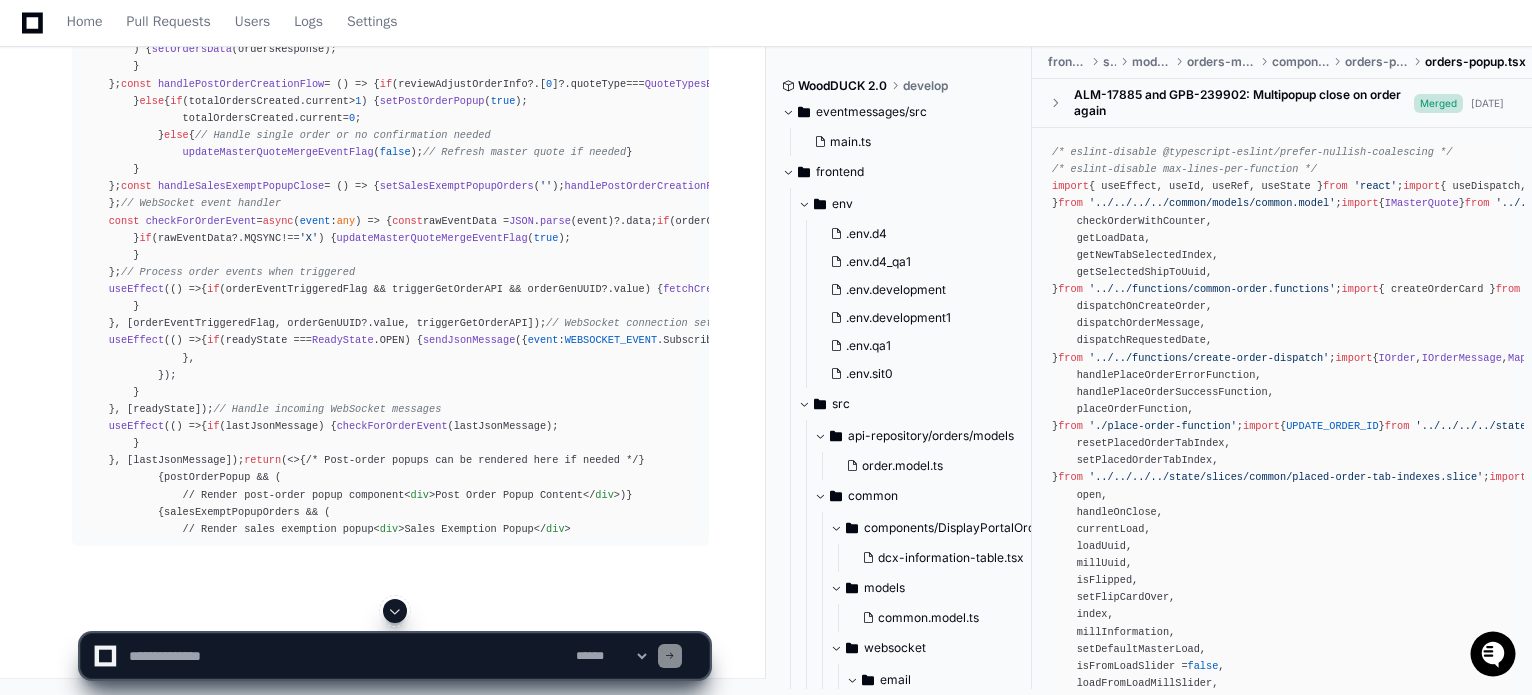 click 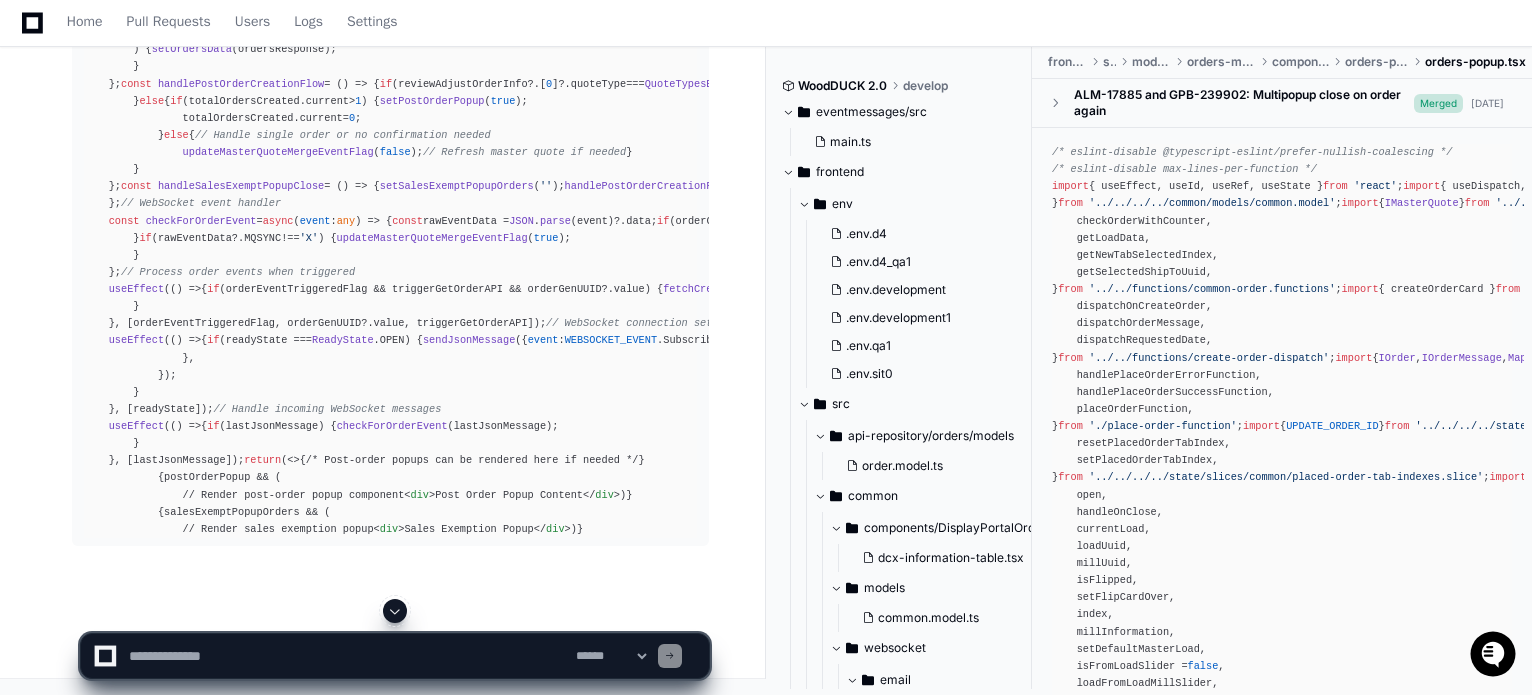 scroll, scrollTop: 14503, scrollLeft: 0, axis: vertical 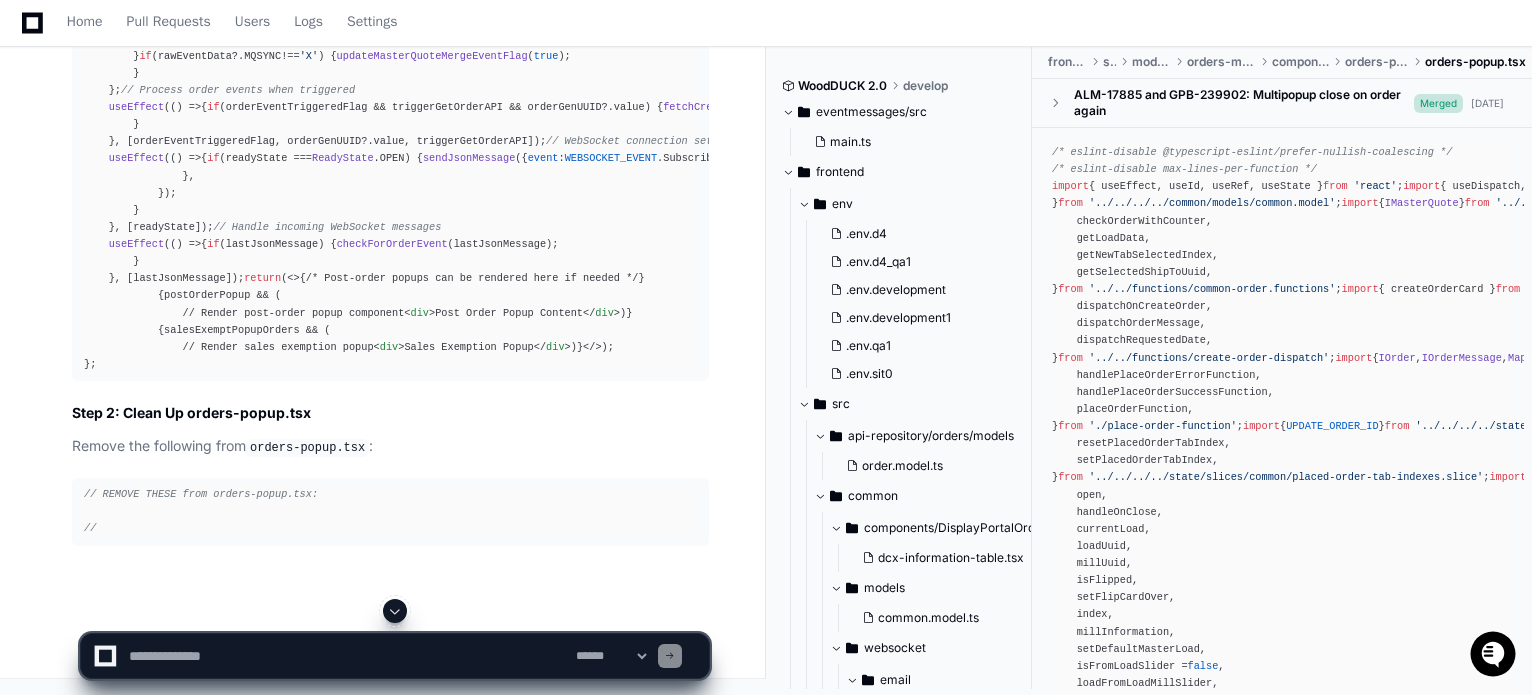 click 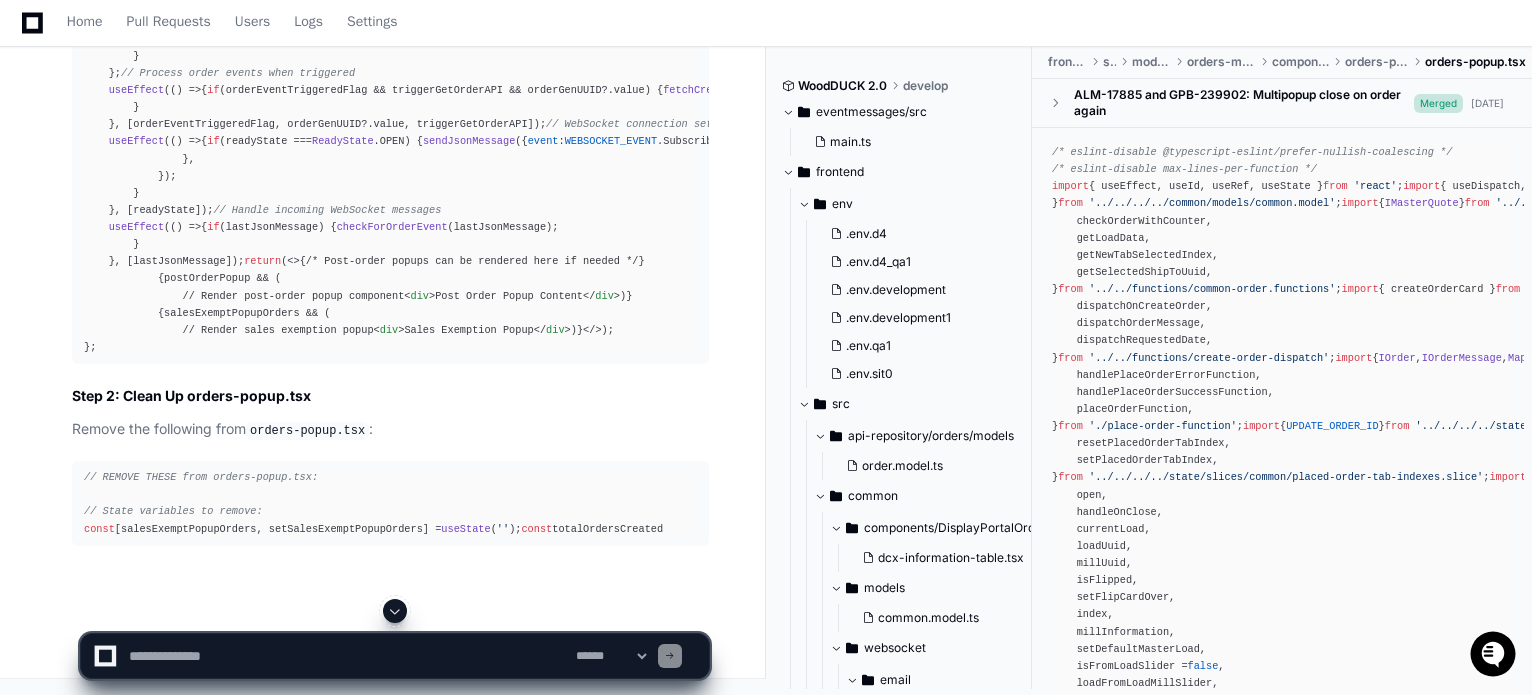 scroll, scrollTop: 14718, scrollLeft: 0, axis: vertical 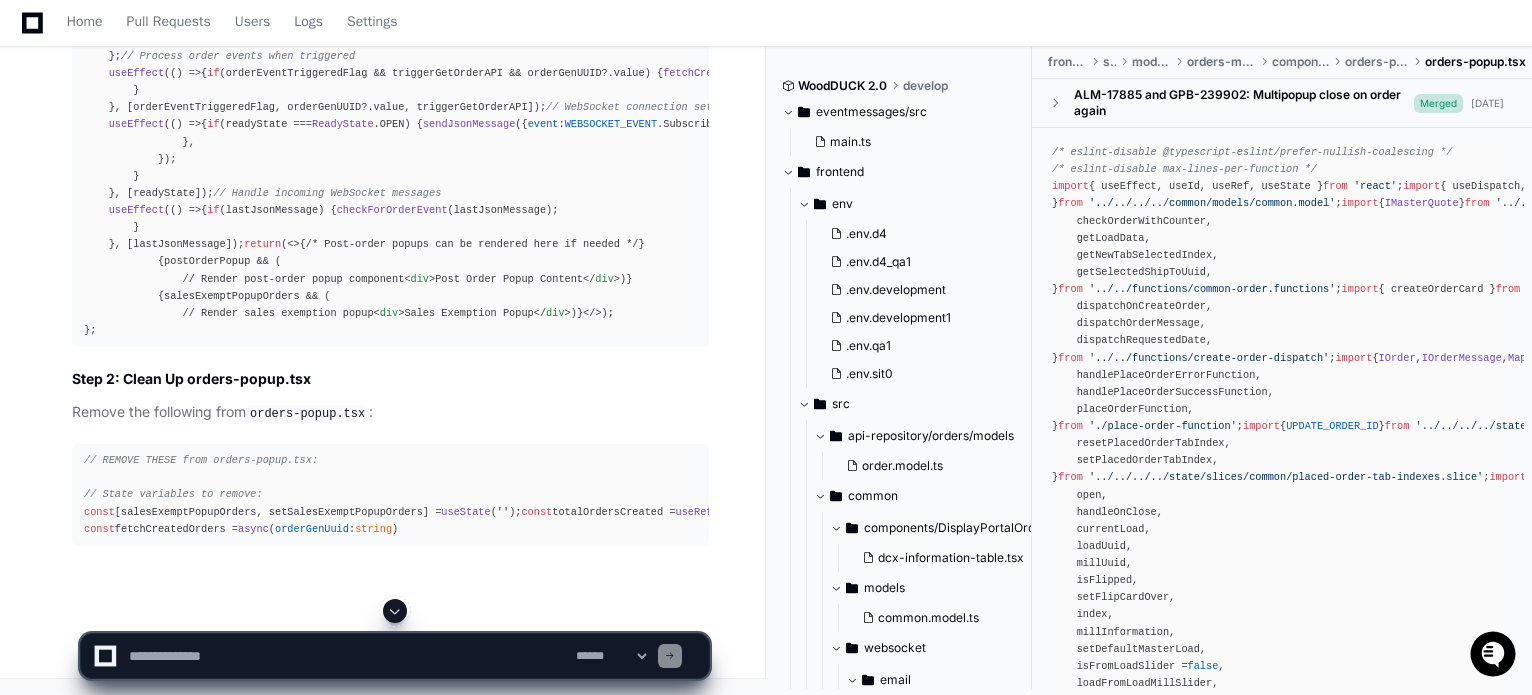 click 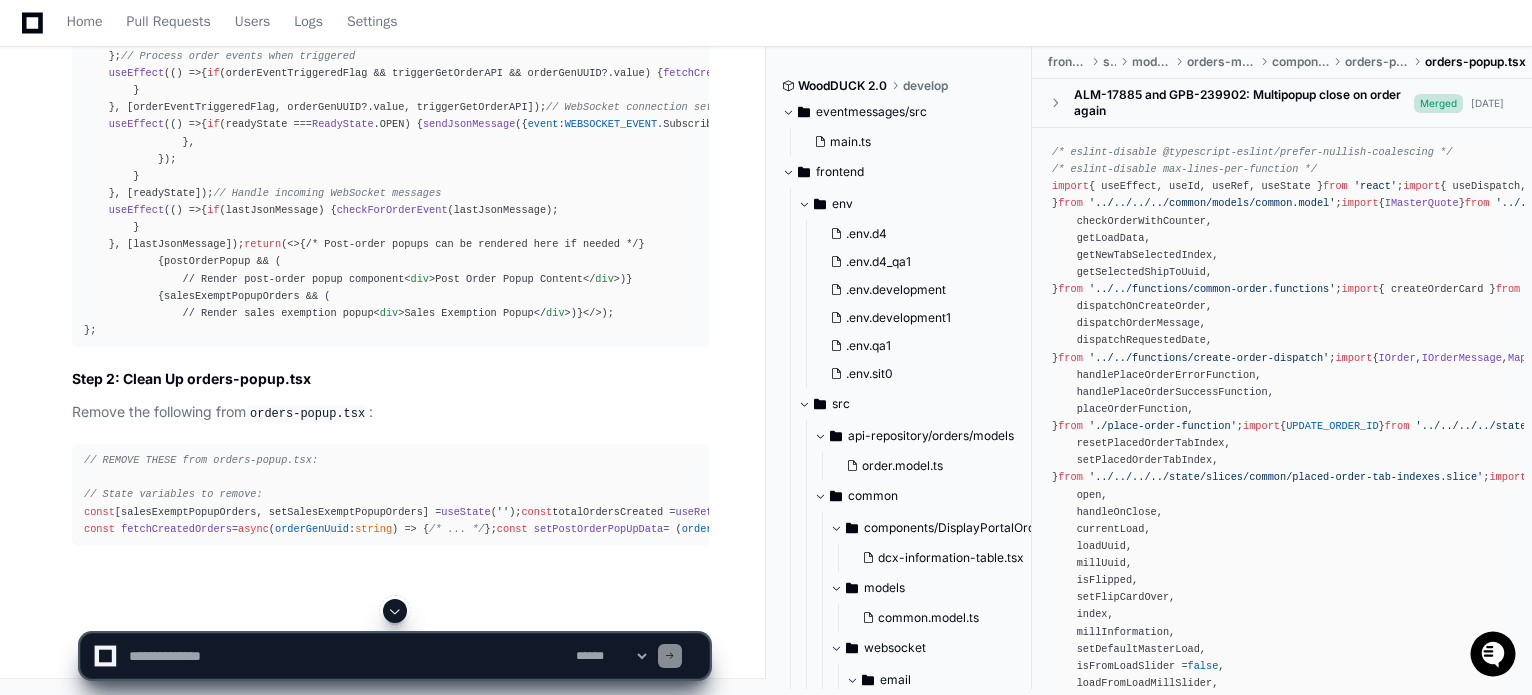 click 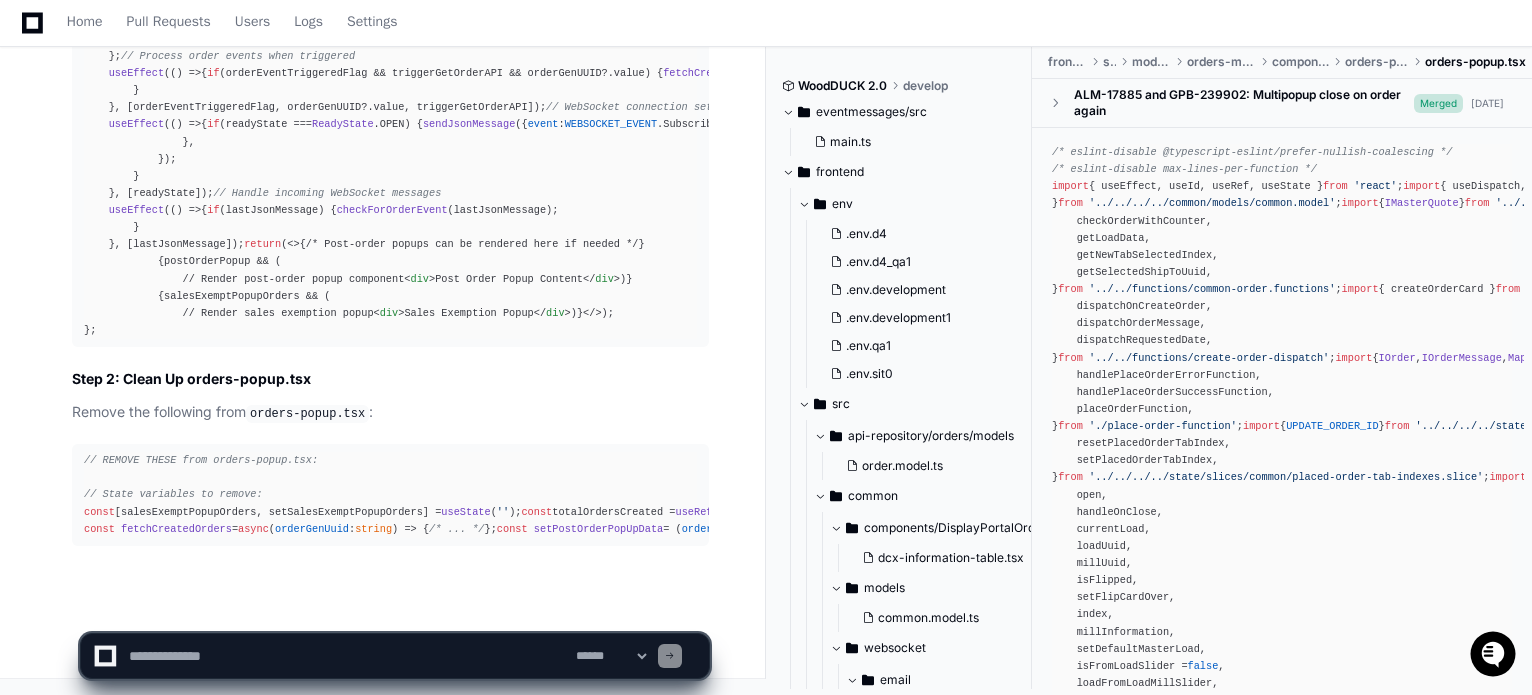 scroll, scrollTop: 14872, scrollLeft: 0, axis: vertical 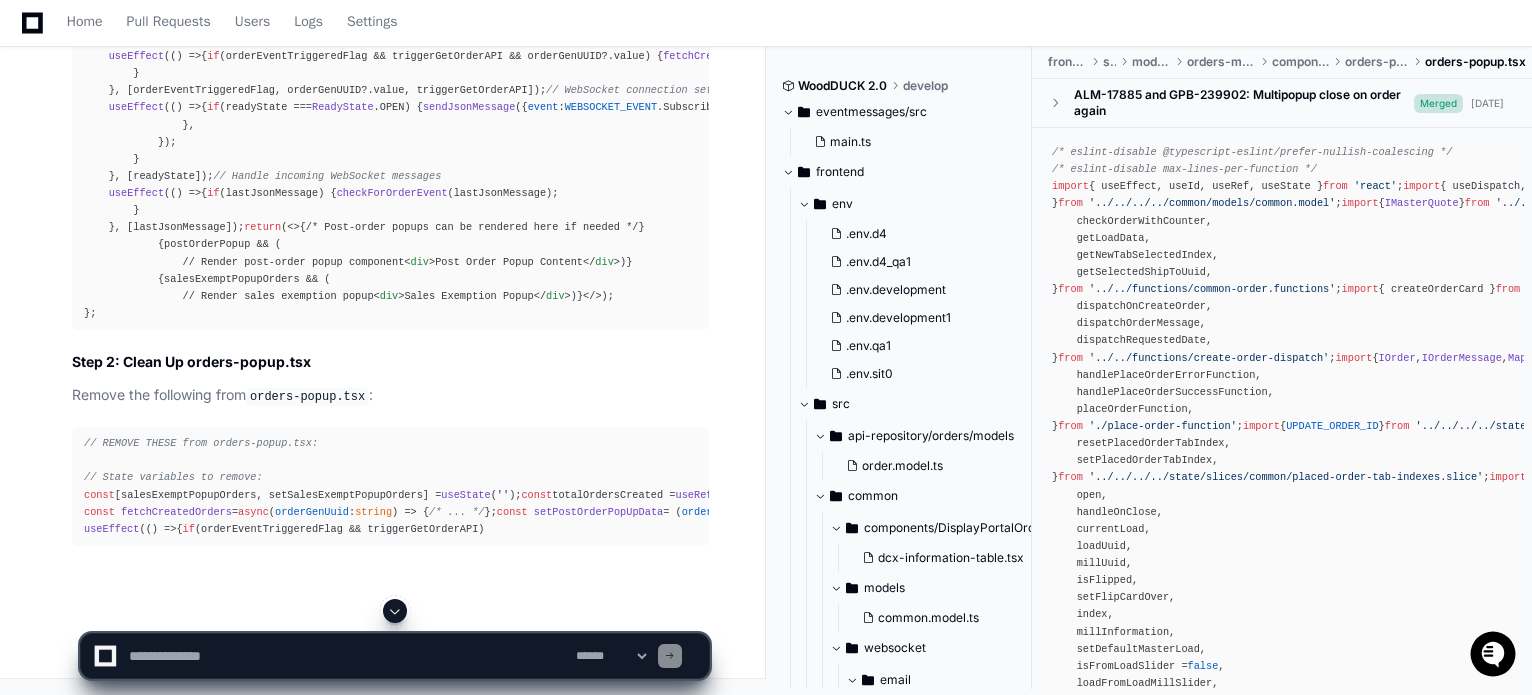 click 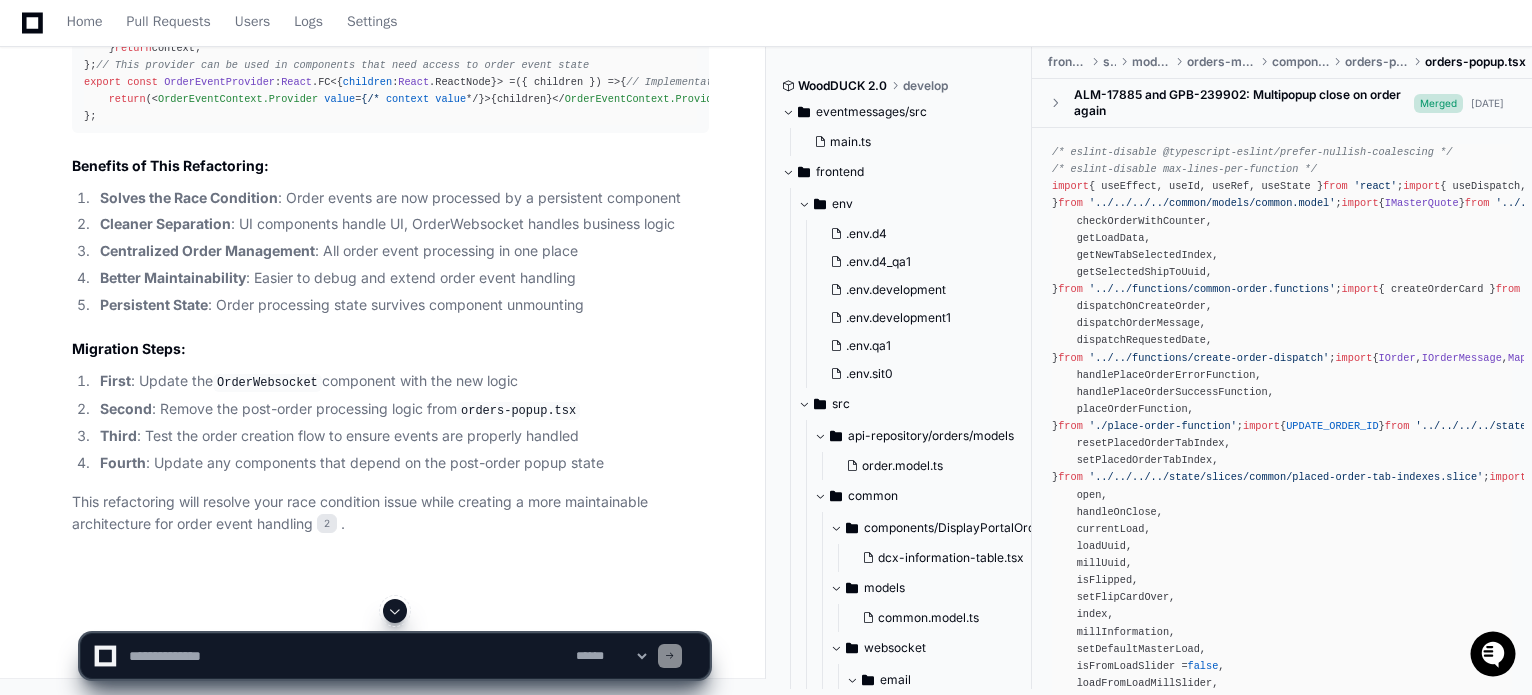 scroll, scrollTop: 10896, scrollLeft: 0, axis: vertical 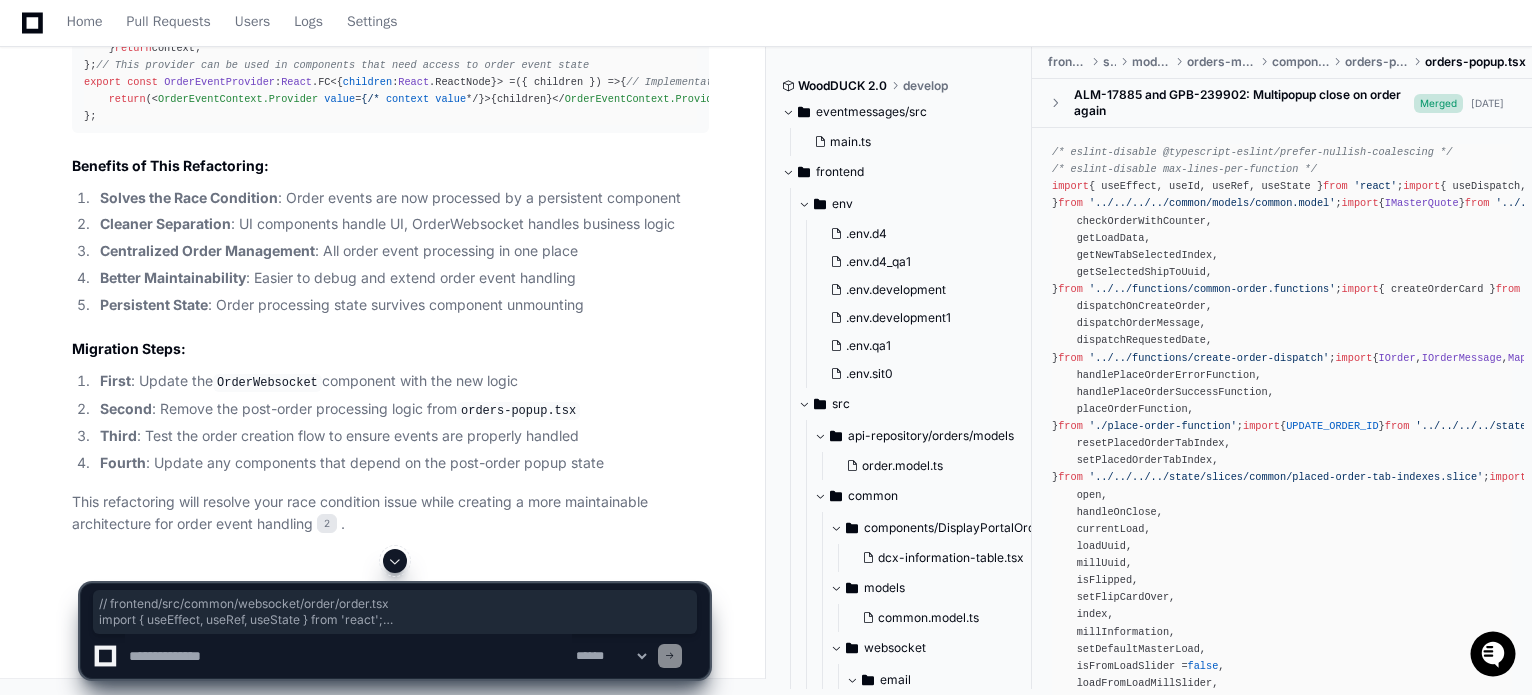 drag, startPoint x: 80, startPoint y: 362, endPoint x: 283, endPoint y: 481, distance: 235.3083 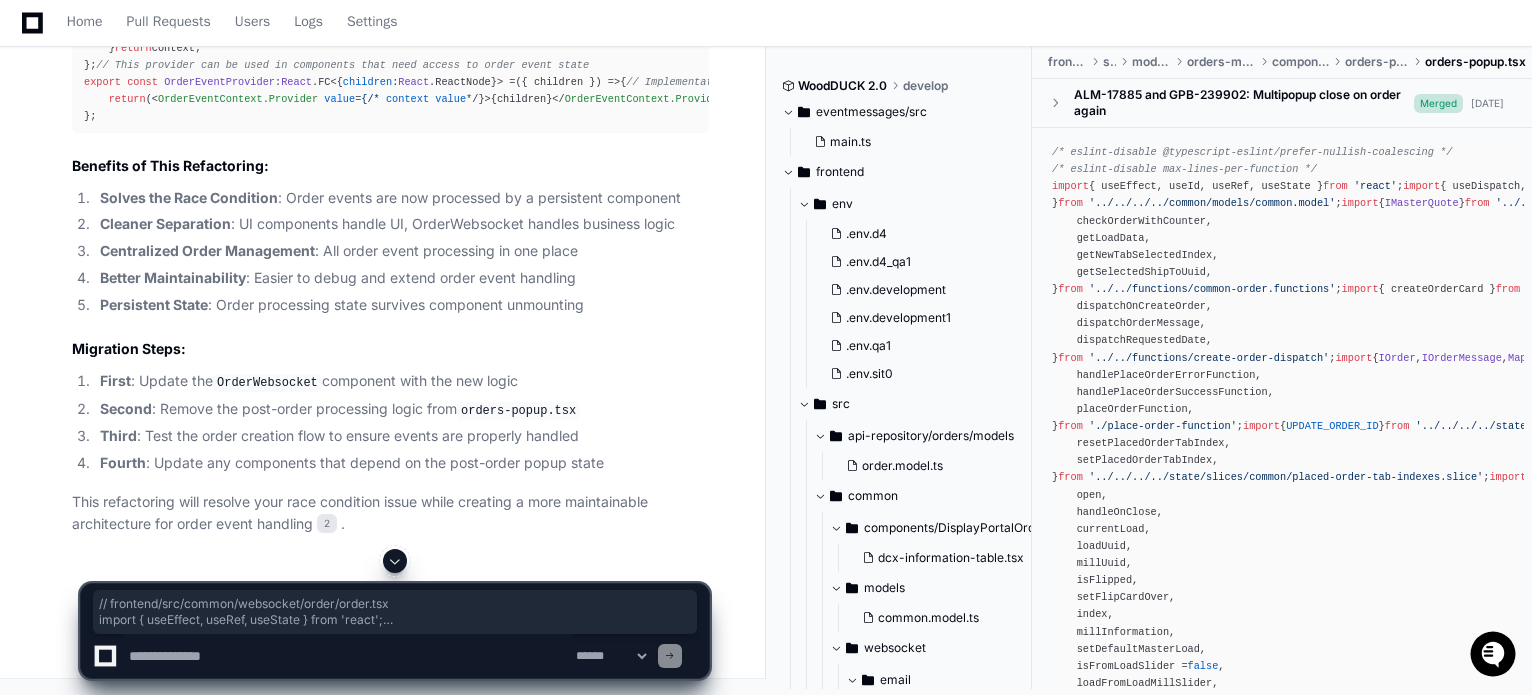 scroll, scrollTop: 14812, scrollLeft: 0, axis: vertical 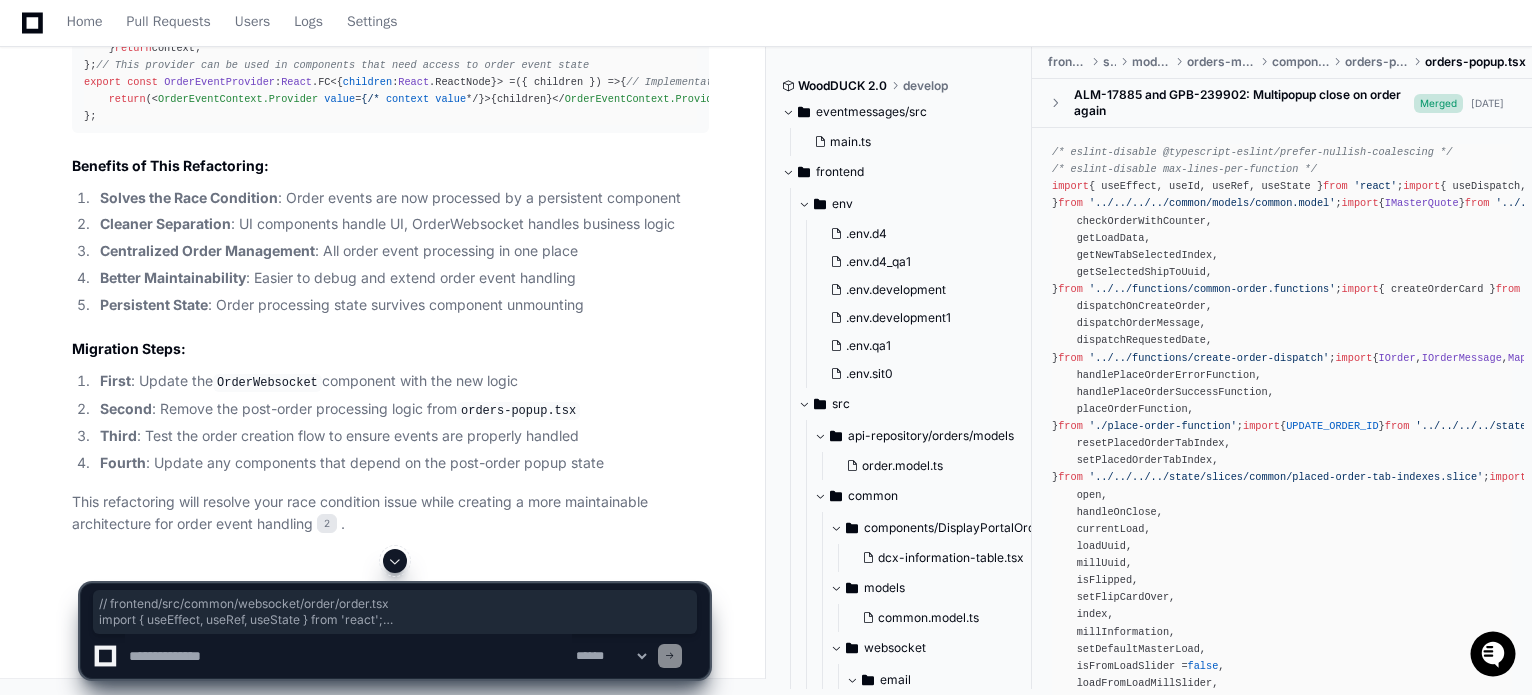 click on "// frontend/src/common/websocket/order/order.tsx
import  { useEffect, useRef, useState }  from   'react' ;
import  { useDispatch, useSelector }  from   'react-redux' ;
import  { useWebSocket,  ReadyState  }  from   'react-use-websocket' ;
import   StatusCode   from   'status-code-enum' ;
import  { bindActionCreators }  from   'redux' ;
// Import all the dependencies from orders-popup.tsx
import  { orderRepository }  from   '../../../api-repository/orders/orders-api.repository' ;
import  {
IOrderCreationInitiatedFlagState ,
IRootReviewInboundQuoteOrderState ,
ISelectedOrderTabIndex ,
ISelectedQuoteType ,
IRootMultipleOrderTabsOnHoldState ,
IPriceListQuotePlacedOrderBuilder ,
}  from   '../../models/common.model' ;
import  {  ICreateOrder ,  IOrder ,  IOrderMessage  }  from   '../../../modules/orders-module/models/create-order-model' ;
import  {  OrderMessageId  }  from   '../../../modules/orders-module/constants/order.constants' ;
import  {  QuoteTypesEnum  }  from" 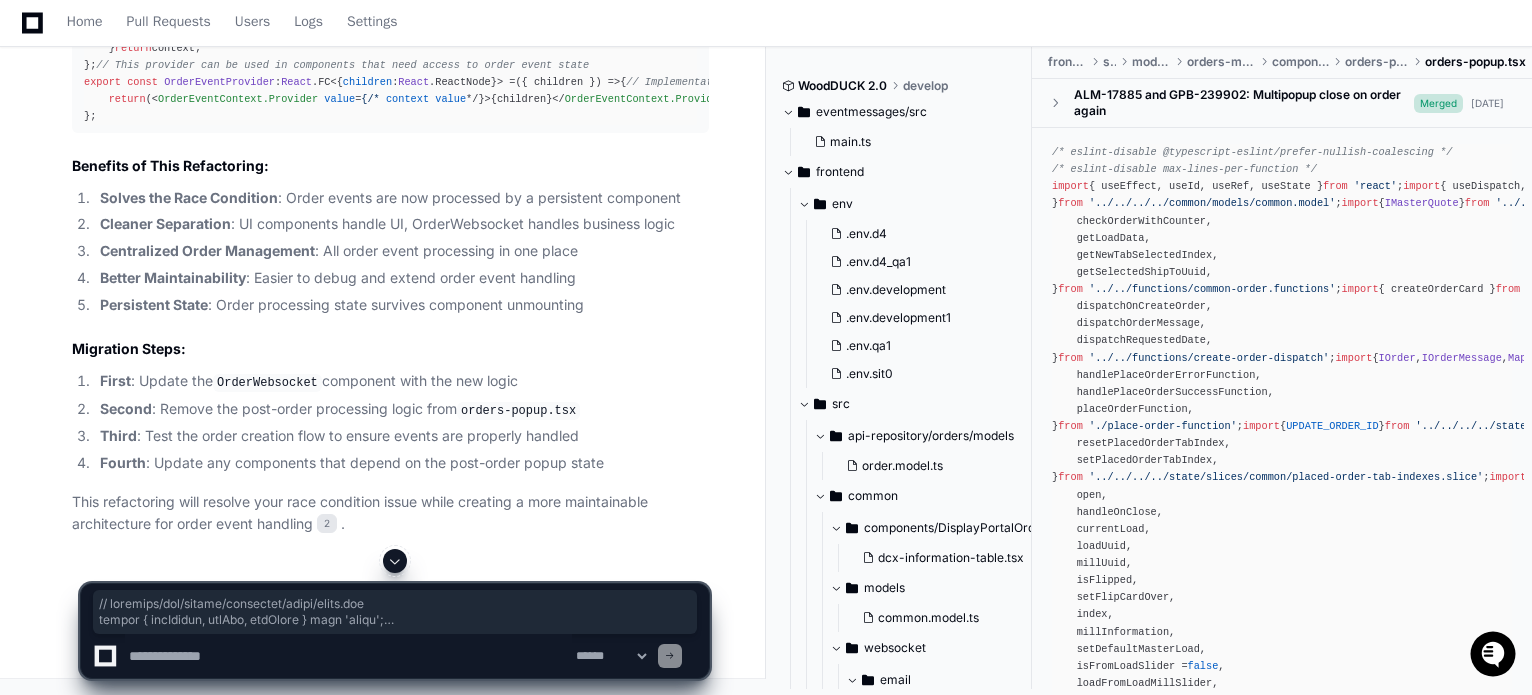 copy on "// frontend/src/common/websocket/order/order.tsx
import  { useEffect, useRef, useState }  from   'react' ;
import  { useDispatch, useSelector }  from   'react-redux' ;
import  { useWebSocket,  ReadyState  }  from   'react-use-websocket' ;
import   StatusCode   from   'status-code-enum' ;
import  { bindActionCreators }  from   'redux' ;
// Import all the dependencies from orders-popup.tsx
import  { orderRepository }  from   '../../../api-repository/orders/orders-api.repository' ;
import  {
IOrderCreationInitiatedFlagState ,
IRootReviewInboundQuoteOrderState ,
ISelectedOrderTabIndex ,
ISelectedQuoteType ,
IRootMultipleOrderTabsOnHoldState ,
IPriceListQuotePlacedOrderBuilder ,
}  from   '../../models/common.model' ;
import  {  ICreateOrder ,  IOrder ,  IOrderMessage  }  from   '../../../modules/orders-module/models/create-order-model' ;
import  {  OrderMessageId  }  from   '../../../modules/orders-module/constants/order.constants' ;
import  {  QuoteTypesEnum  }  from..." 